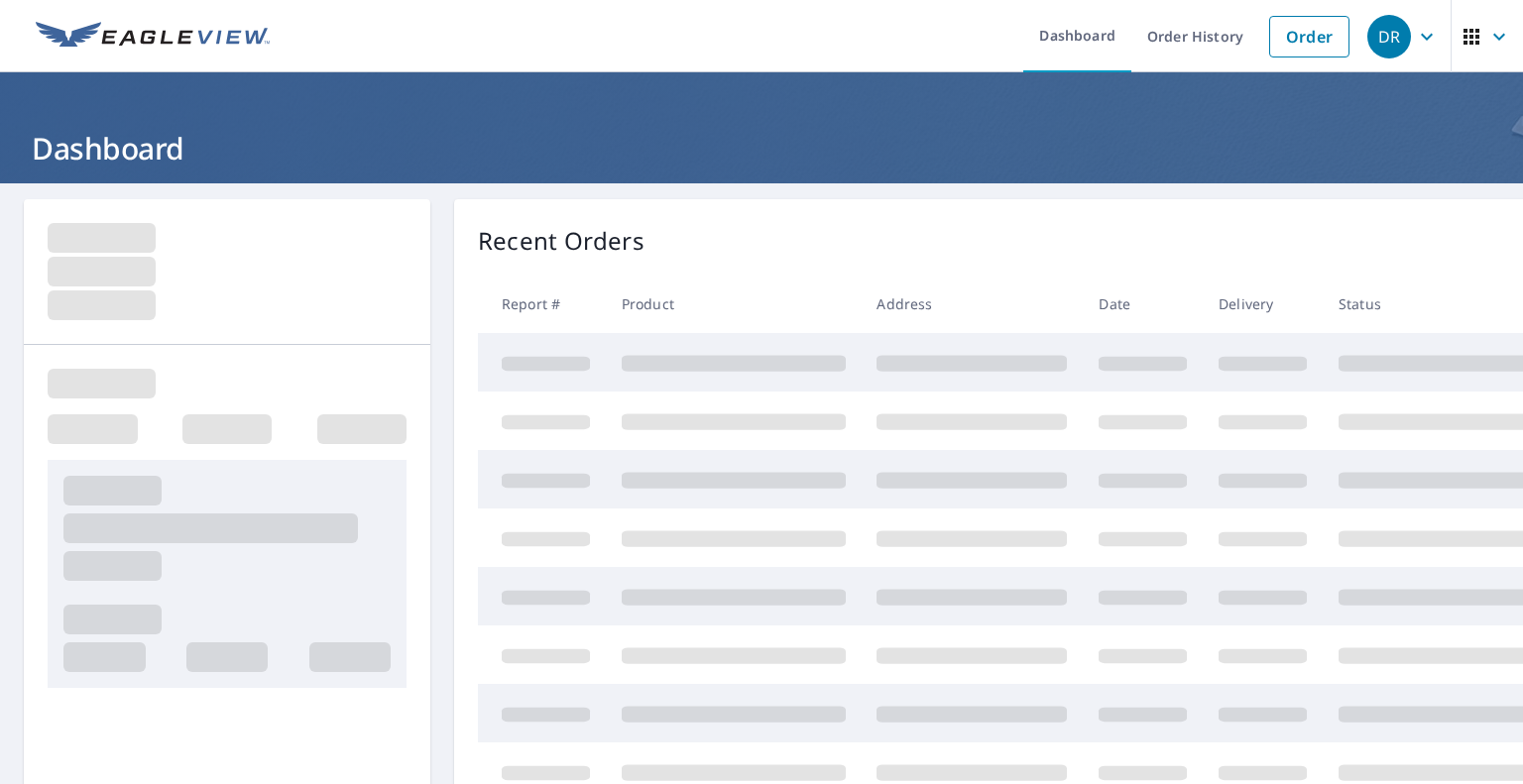 scroll, scrollTop: 0, scrollLeft: 0, axis: both 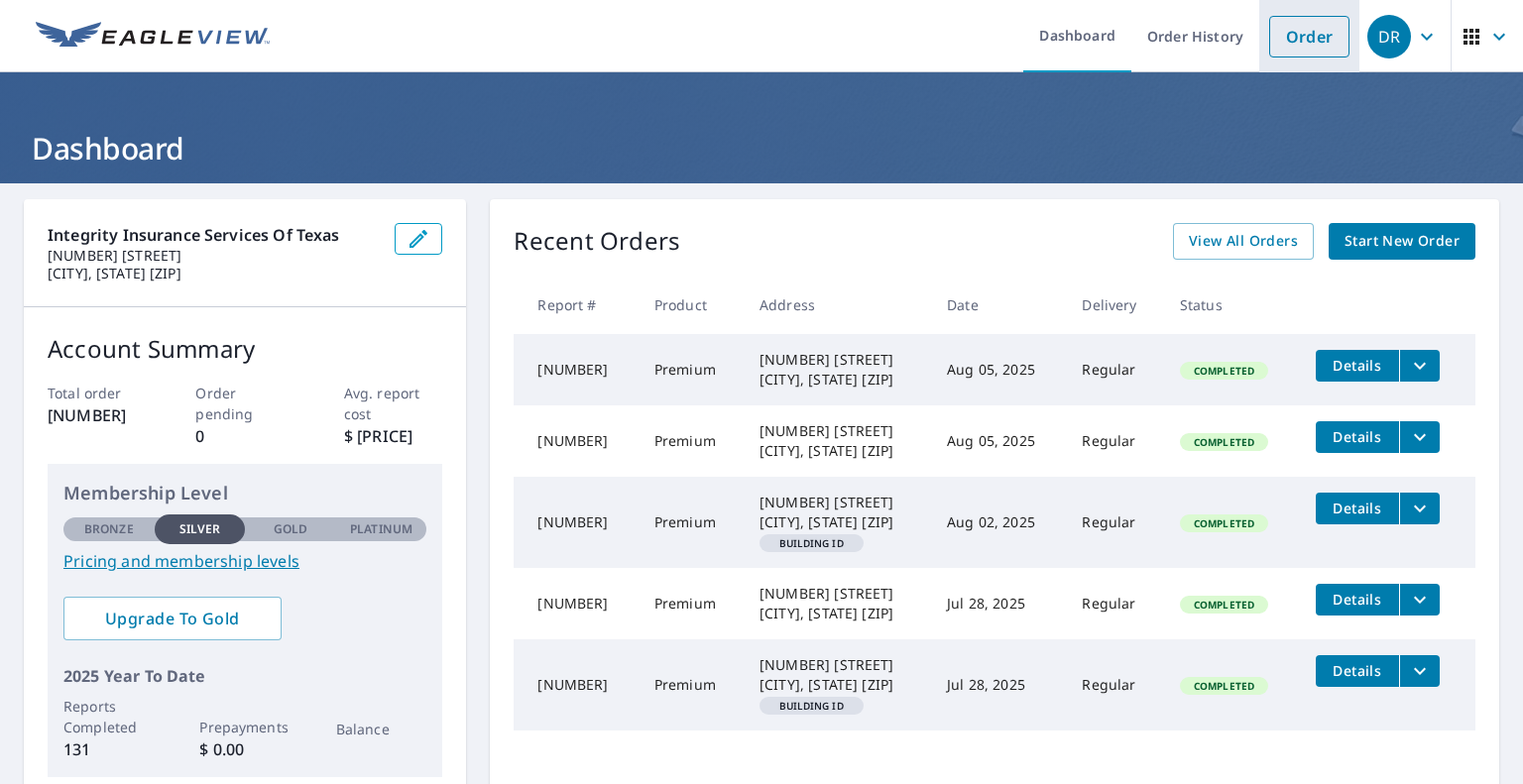 click on "Order" at bounding box center [1309, 37] 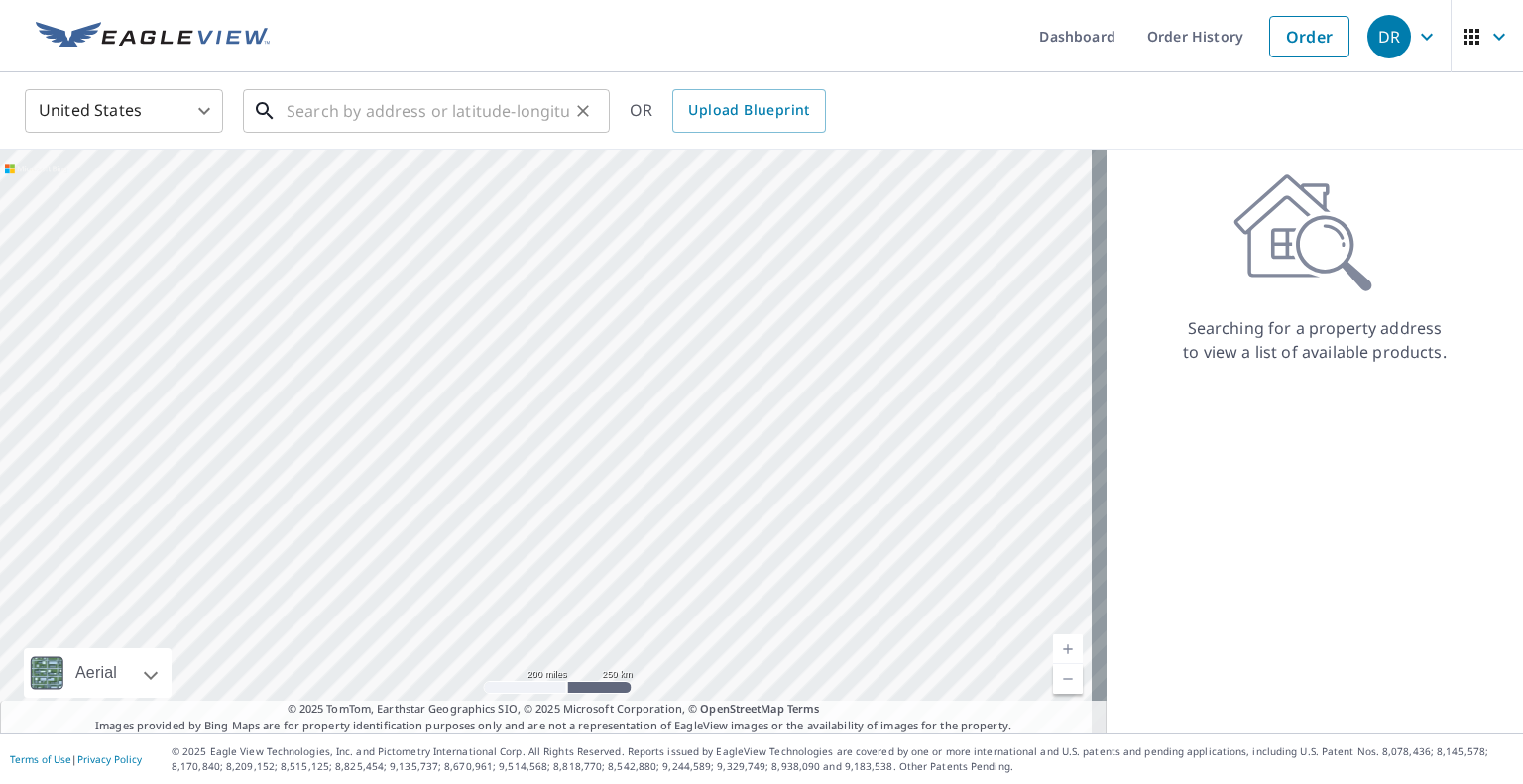 click at bounding box center (427, 111) 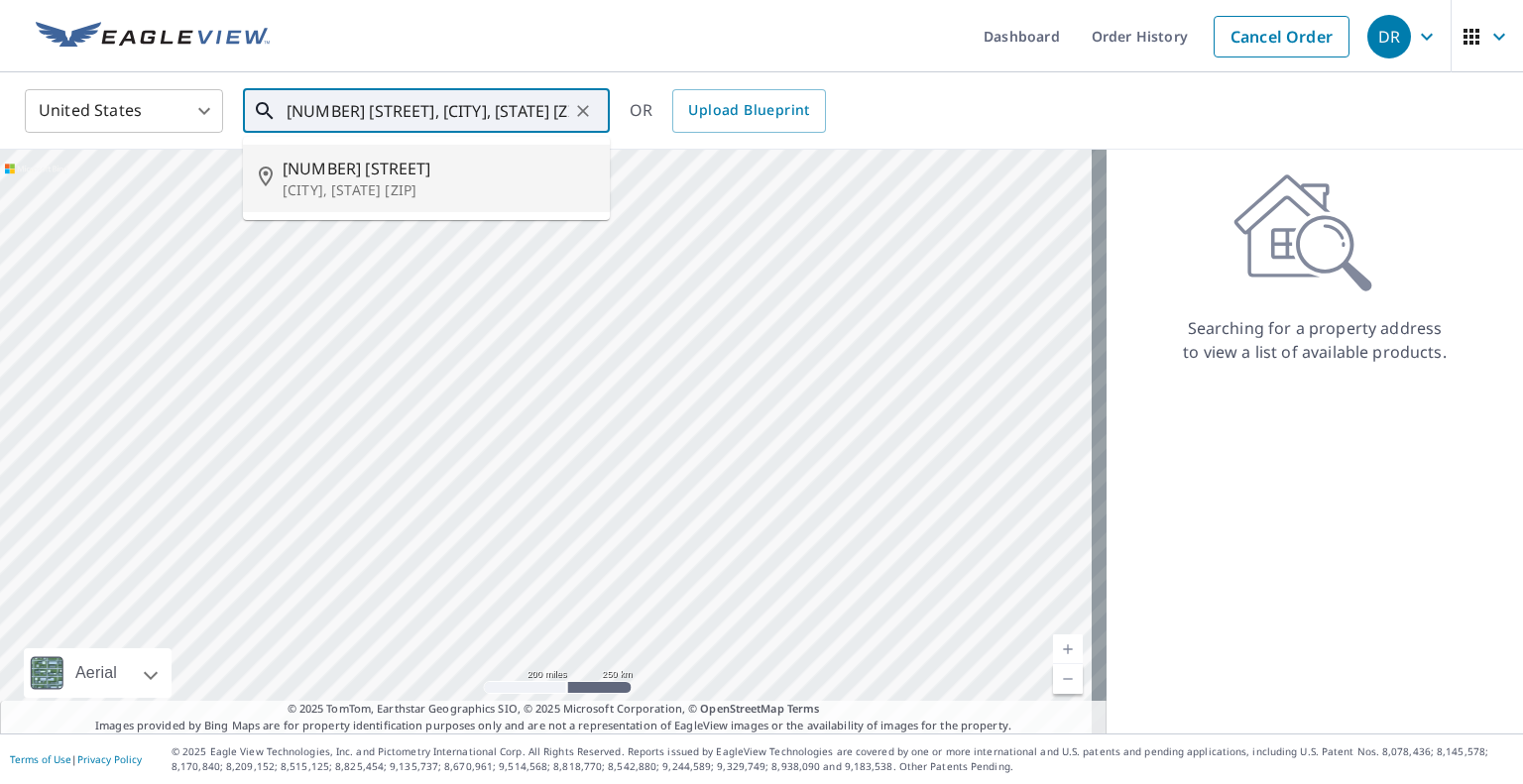 click on "[CITY], [STATE] [ZIP]" at bounding box center (438, 190) 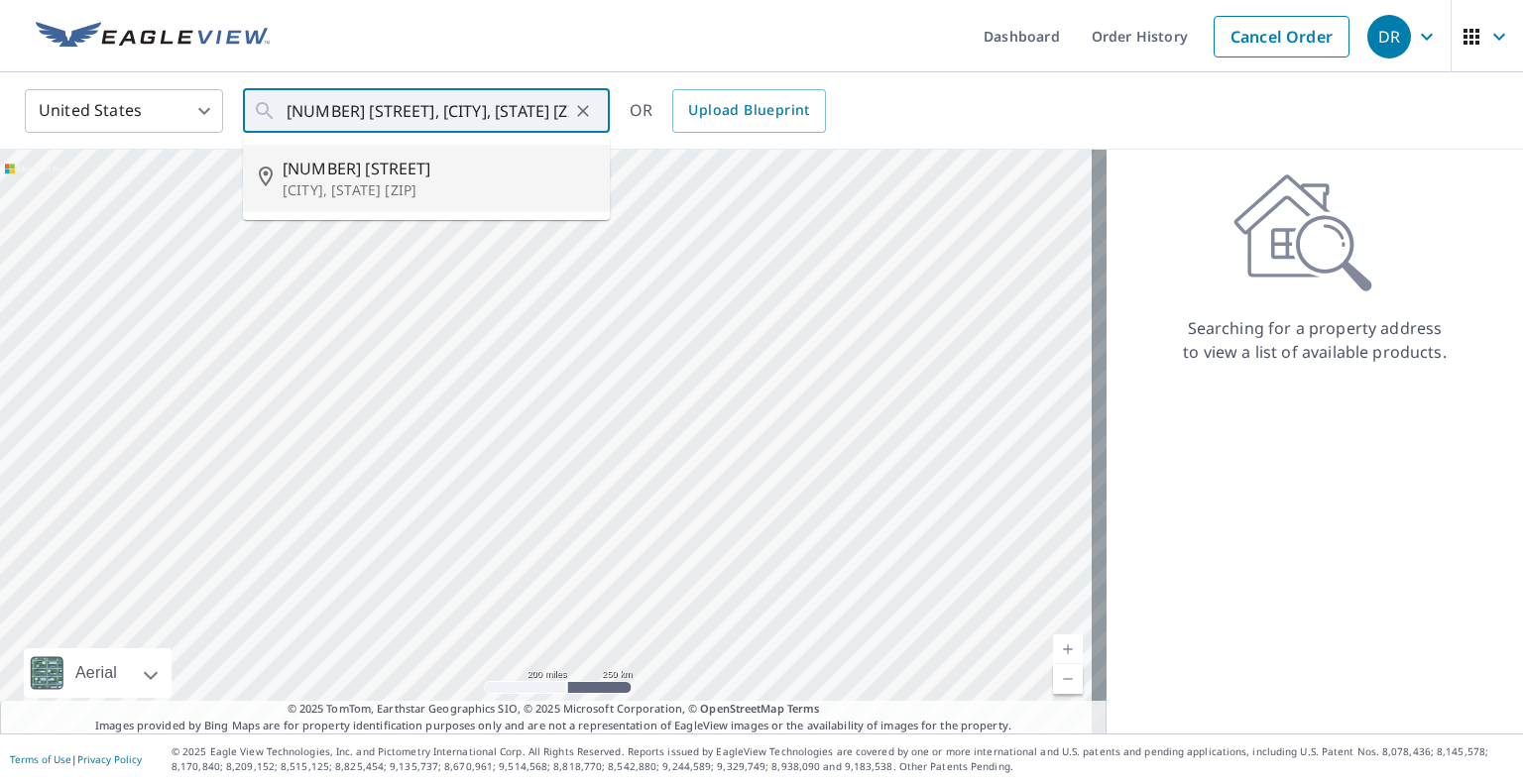 type on "[NUMBER] [STREET] [CITY] [STATE] [ZIP]" 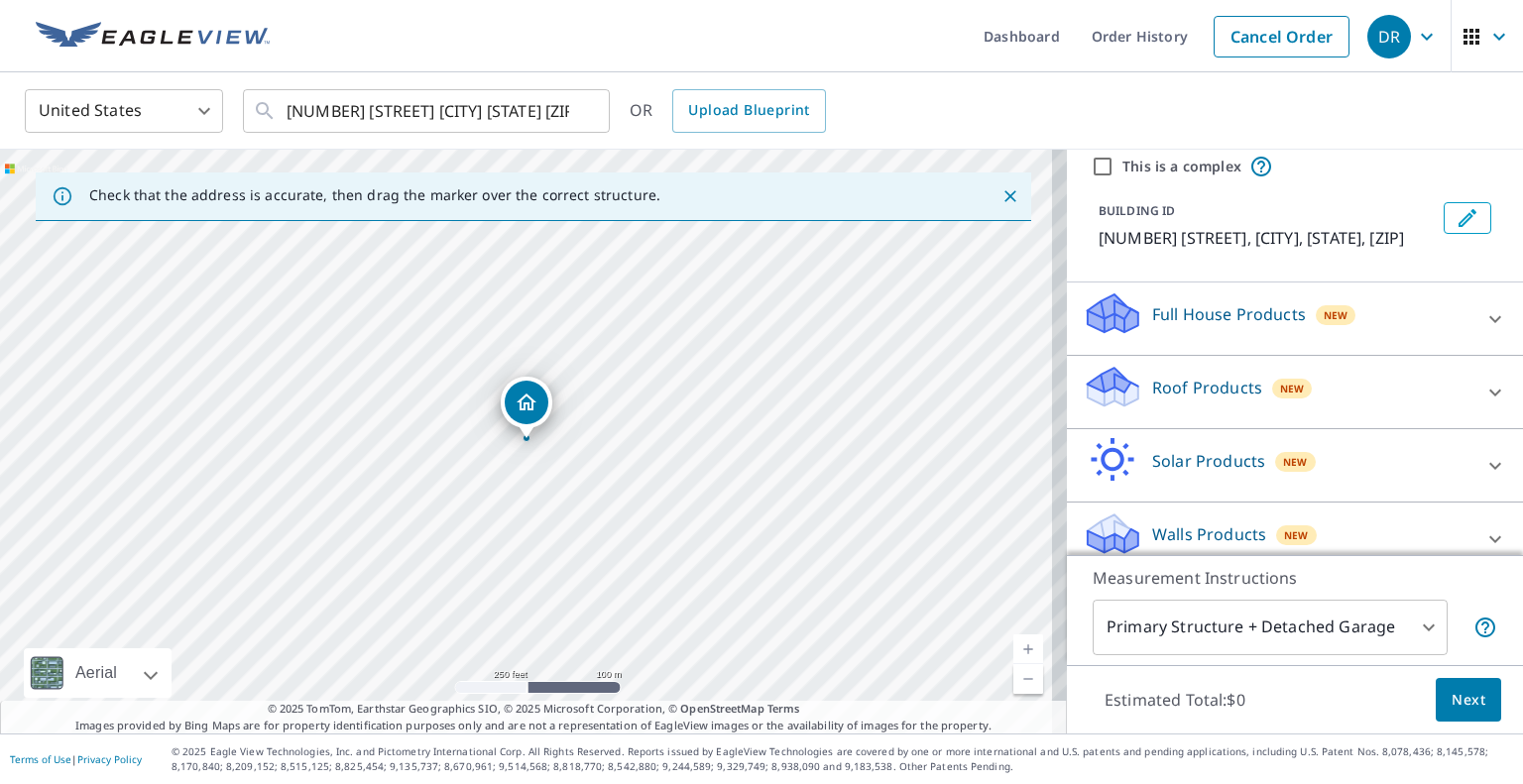 scroll, scrollTop: 91, scrollLeft: 0, axis: vertical 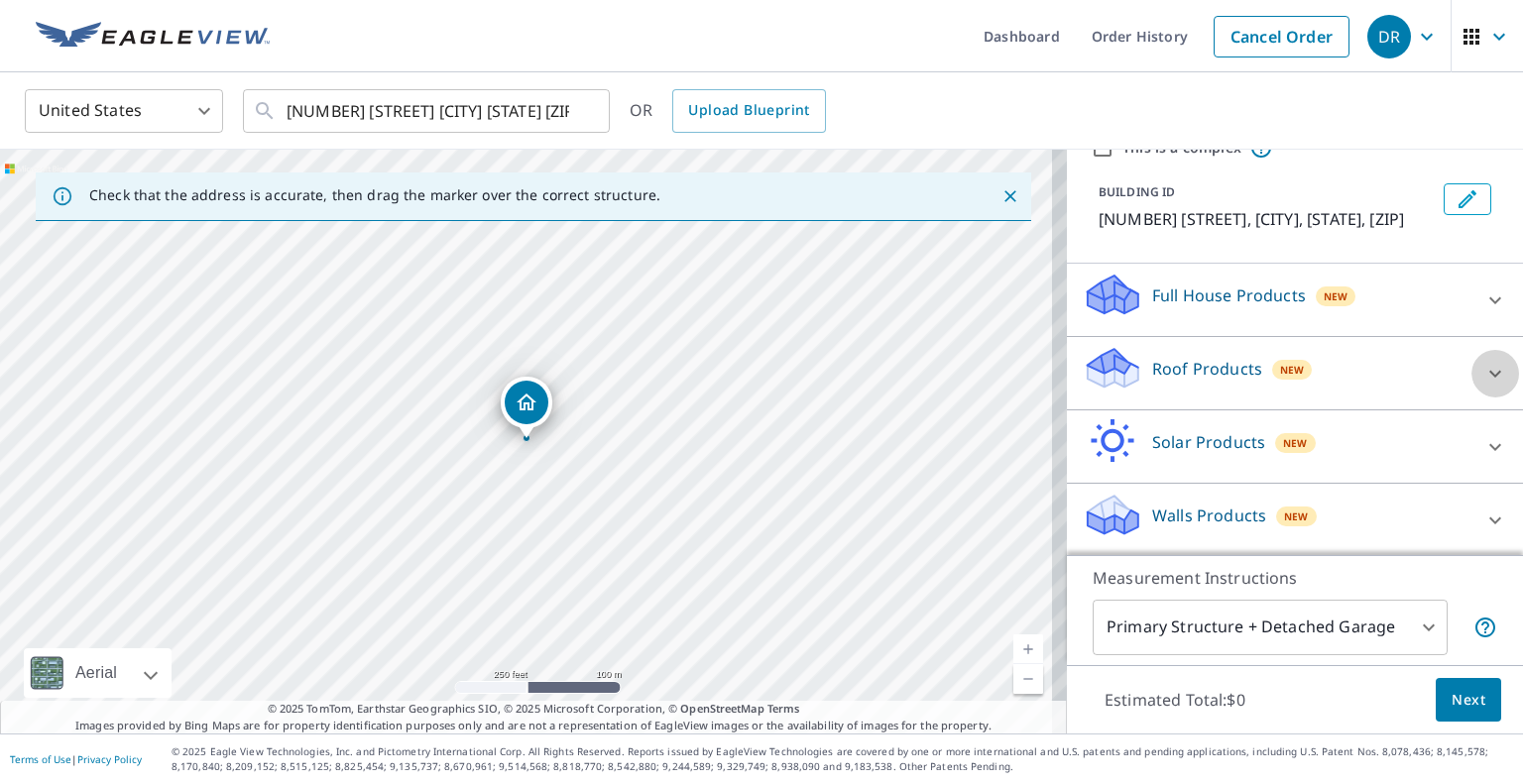 click 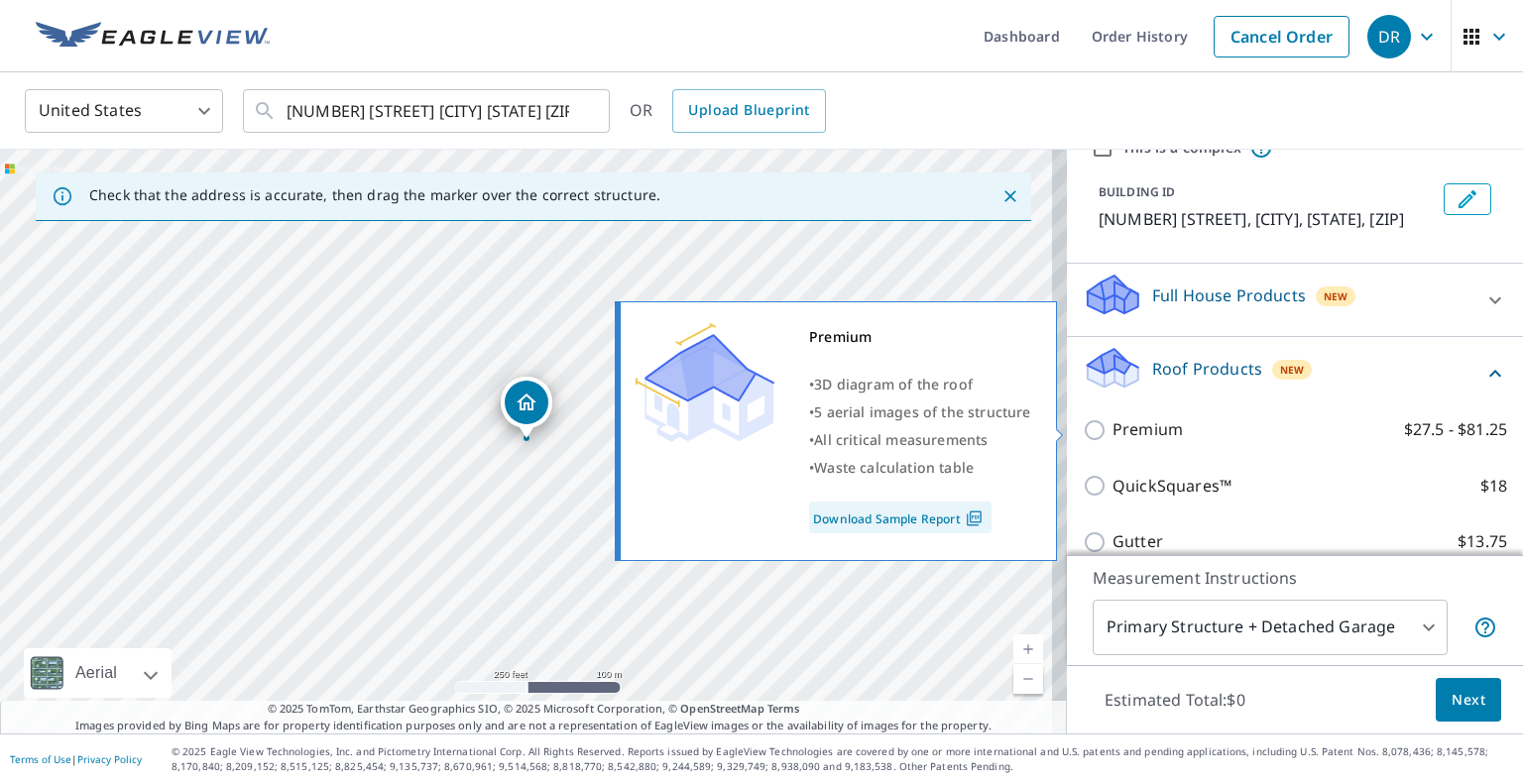 click on "Premium" at bounding box center (1147, 429) 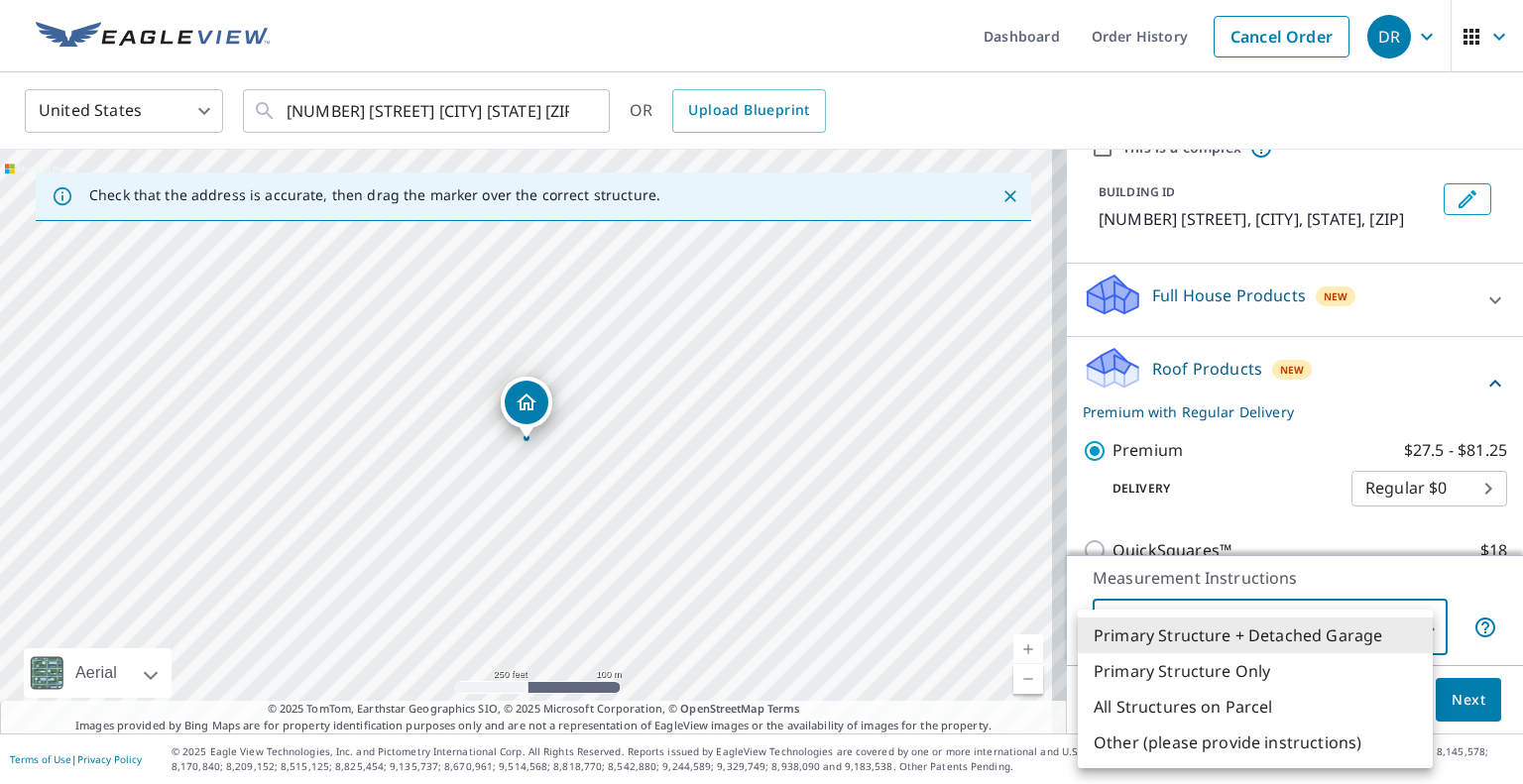 click on "DR DR
Dashboard Order History Cancel Order DR United States US ​ [NUMBER] [STREET] [CITY] [STATE] [ZIP] ​ OR Upload Blueprint Check that the address is accurate, then drag the marker over the correct structure. [NUMBER] [STREET] [CITY] [STATE] [ZIP] Aerial Road A standard road map Aerial A detailed look from above Labels Labels 250 feet 100 m © 2025 TomTom, © Vexcel Imaging, © 2025 Microsoft Corporation,  © OpenStreetMap Terms © 2025 TomTom, Earthstar Geographics SIO, © 2025 Microsoft Corporation, ©   OpenStreetMap   Terms Images provided by Bing Maps are for property identification purposes only and are not a representation of EagleView images or the availability of images for the property. PROPERTY TYPE Residential Commercial Multi-Family This is a complex BUILDING ID [NUMBER] [STREET], [CITY], [STATE], [ZIP] Full House Products New Full House™ $98 Roof Products New Premium with Regular Delivery Premium $27.5 - $81.25 Delivery Regular $0 8 ​ QuickSquares™ $18 Gutter $13.75 Bid Perfect™ $18 1" at bounding box center [762, 392] 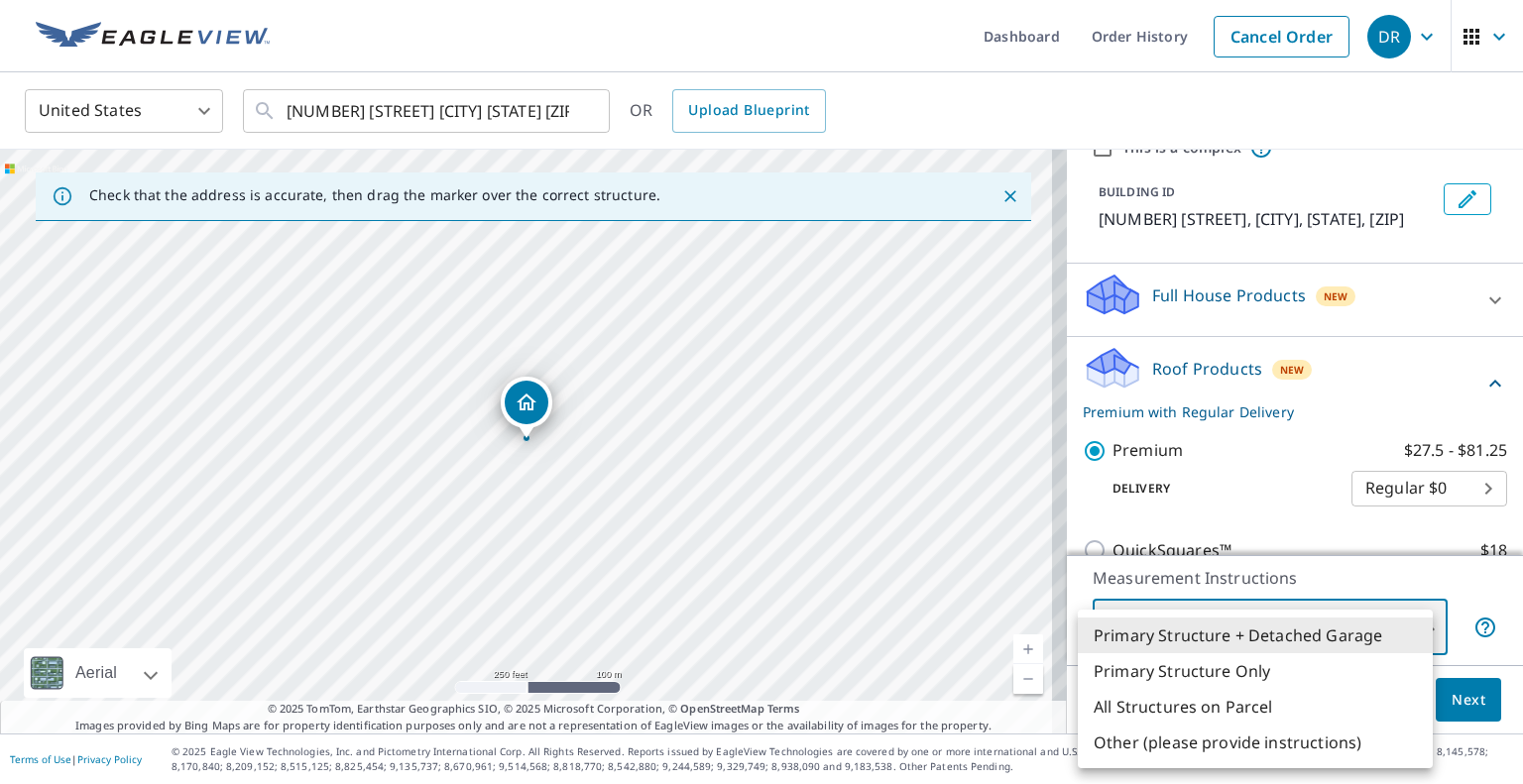 type on "3" 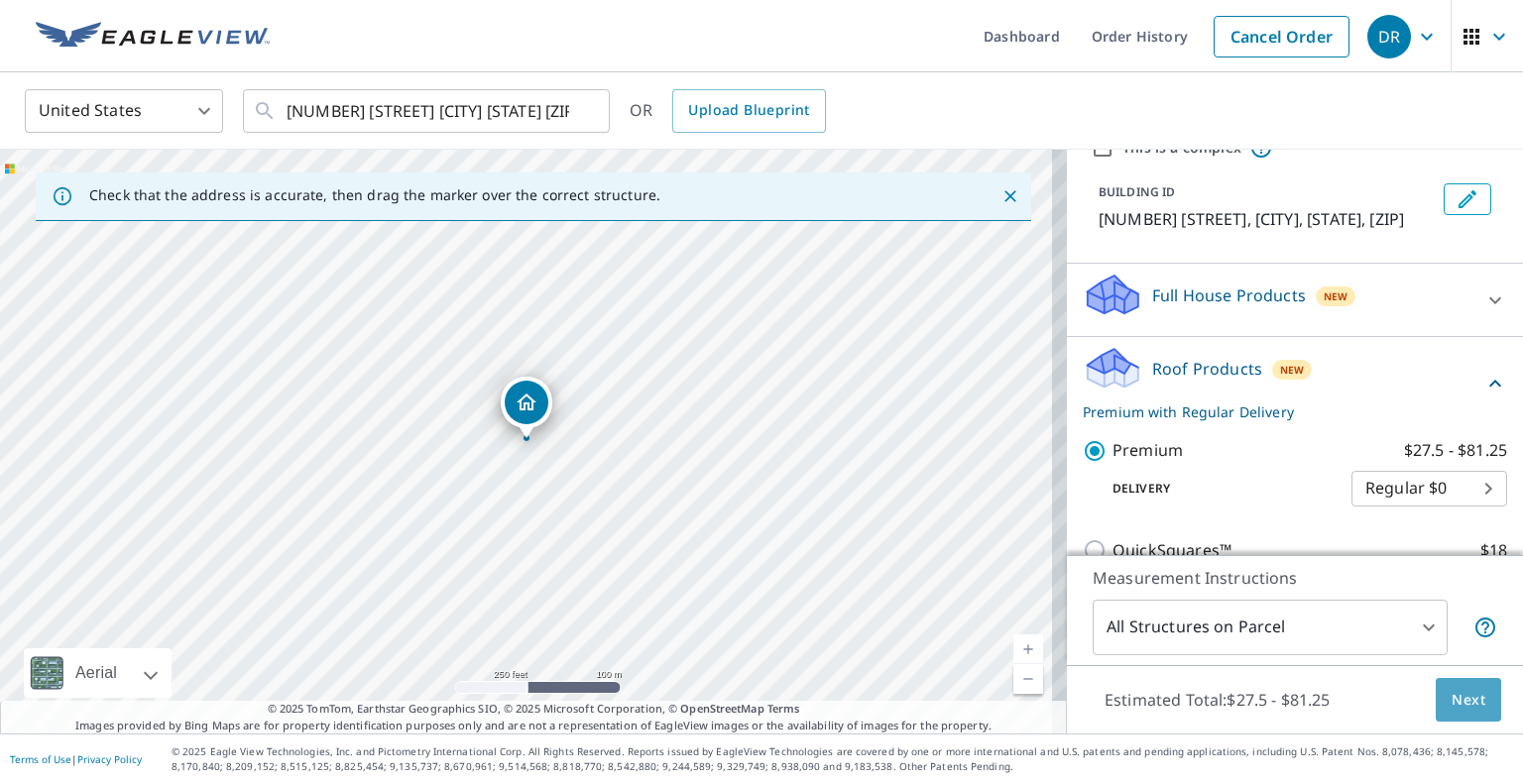 click on "Next" at bounding box center [1468, 700] 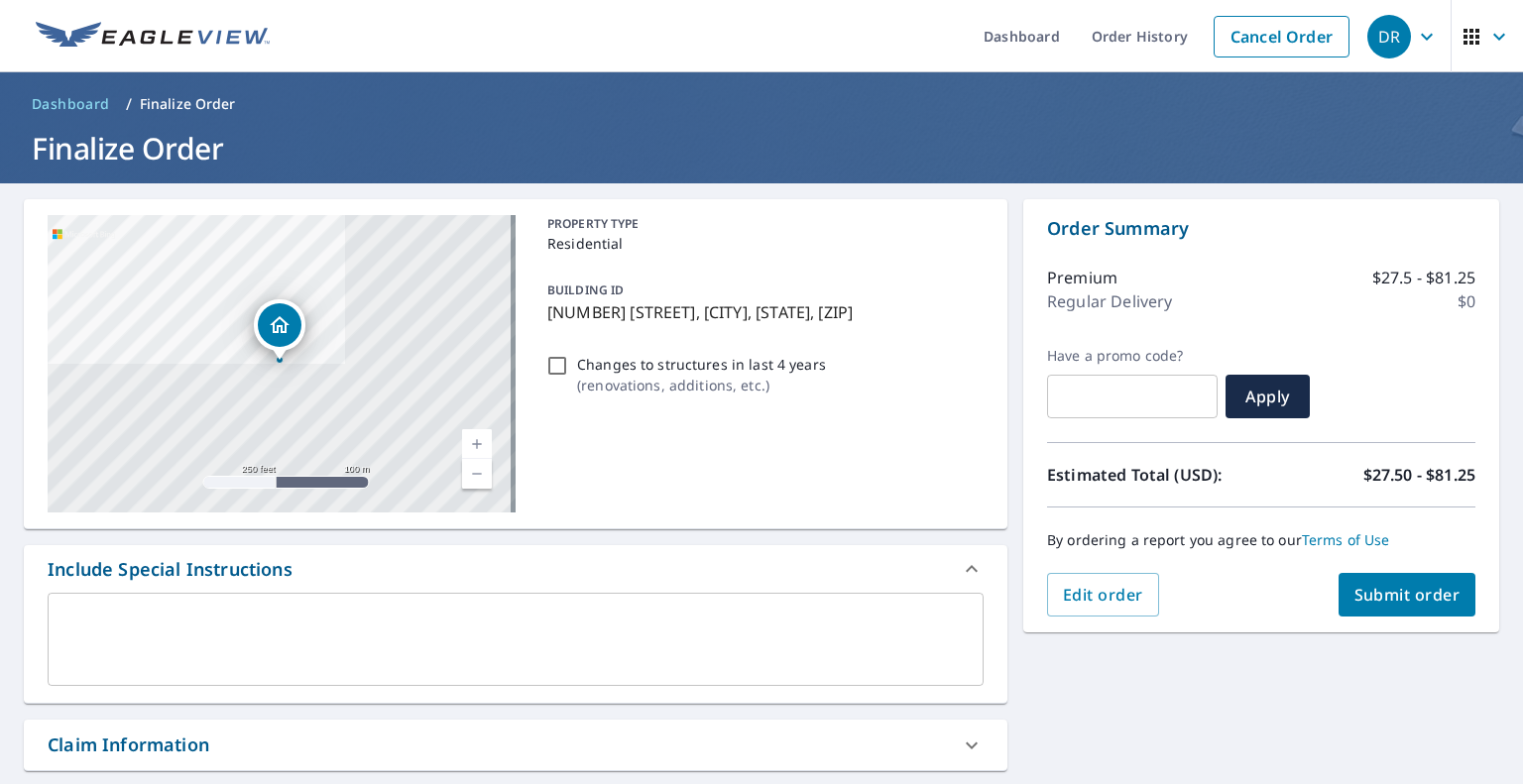 click on "Changes to structures in last 4 years ( renovations, additions, etc. )" at bounding box center (557, 366) 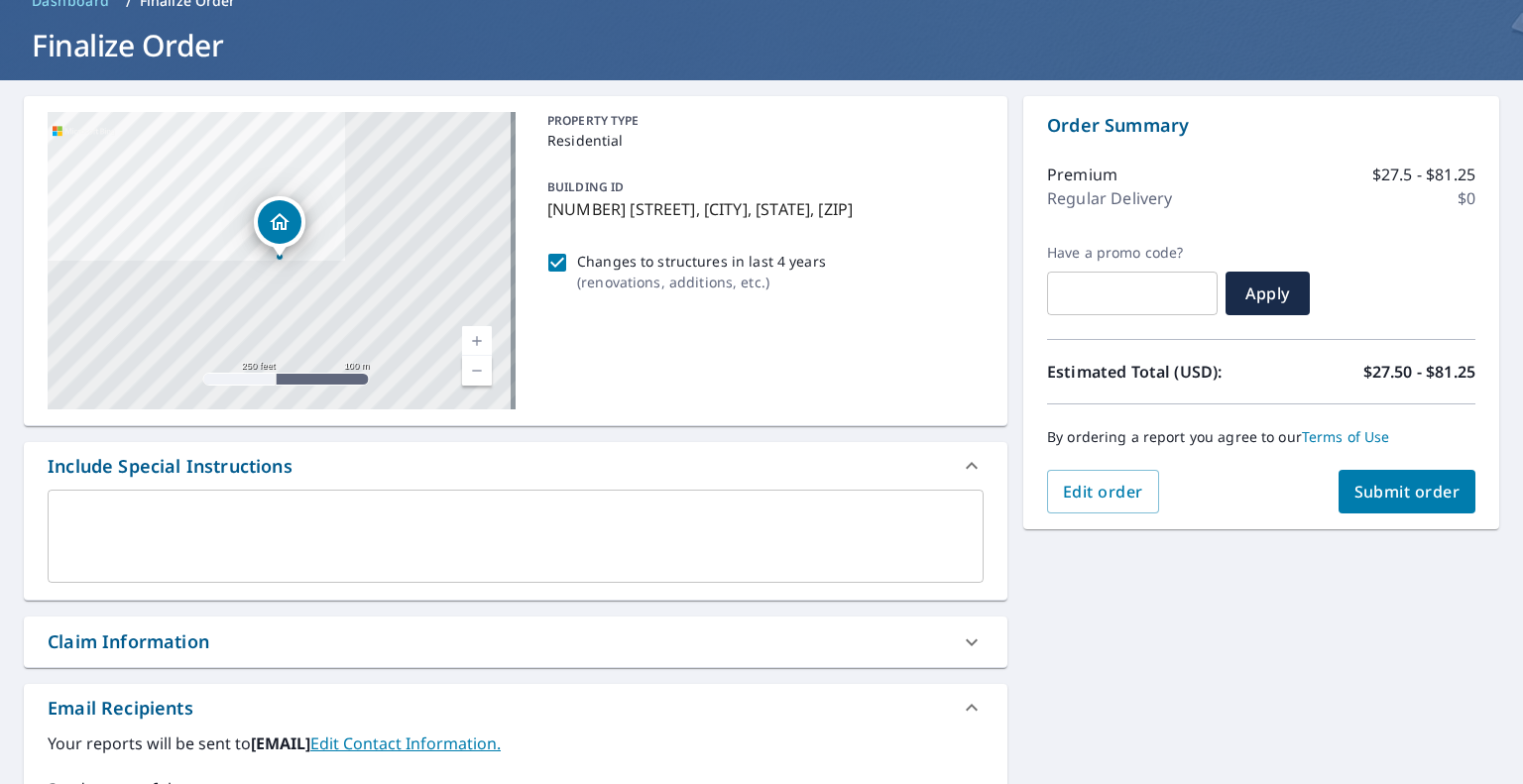 scroll, scrollTop: 120, scrollLeft: 0, axis: vertical 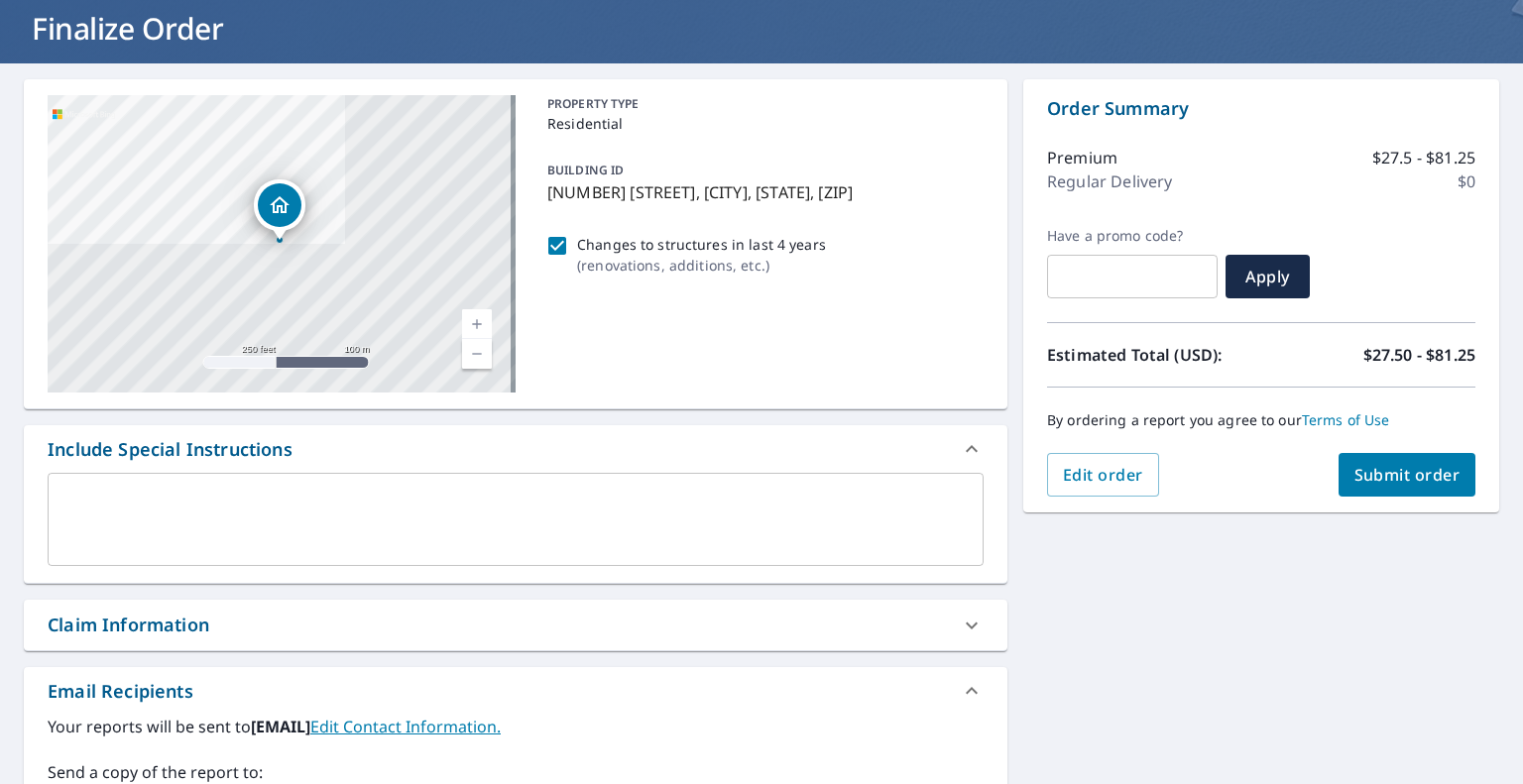 click 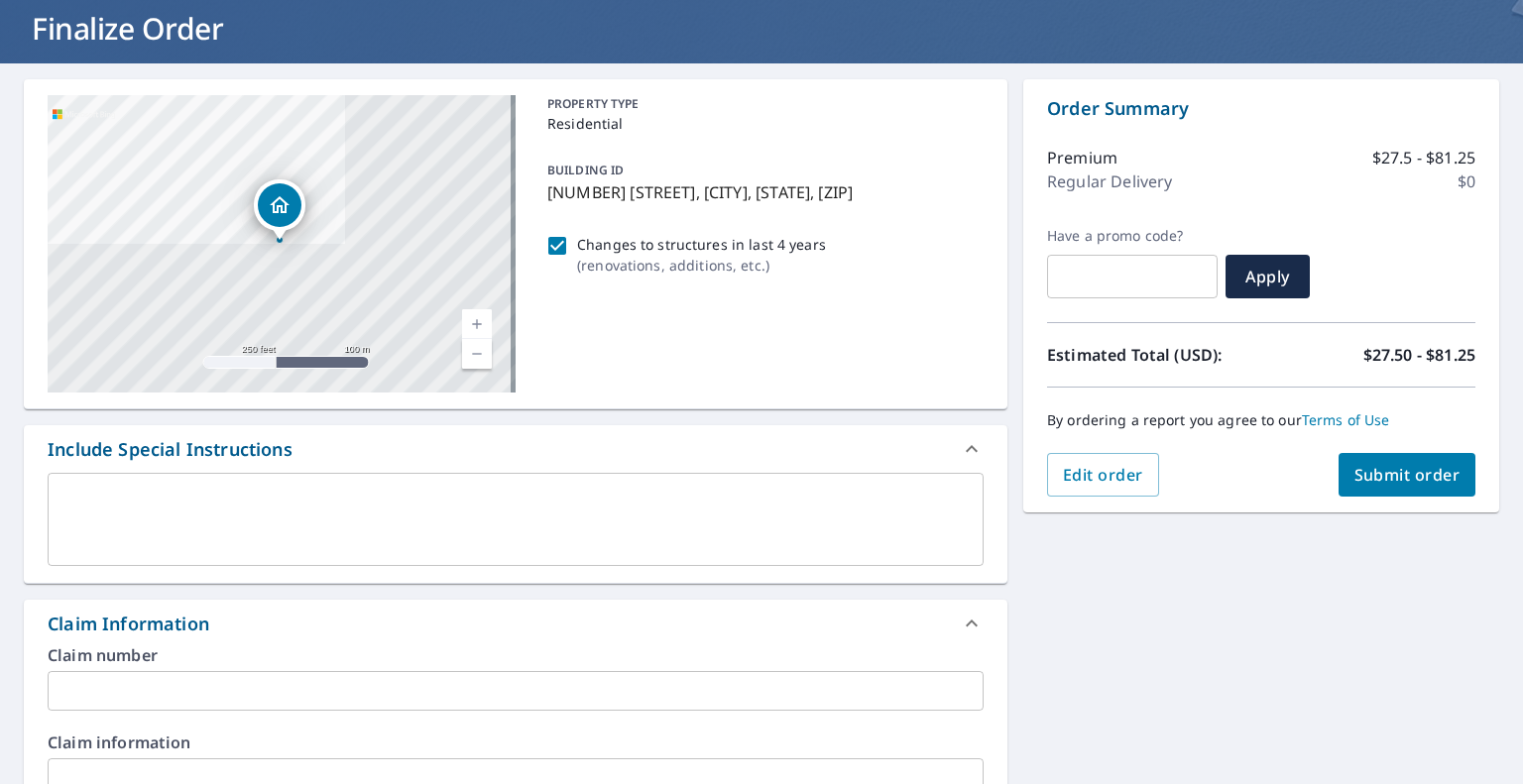 click at bounding box center (516, 691) 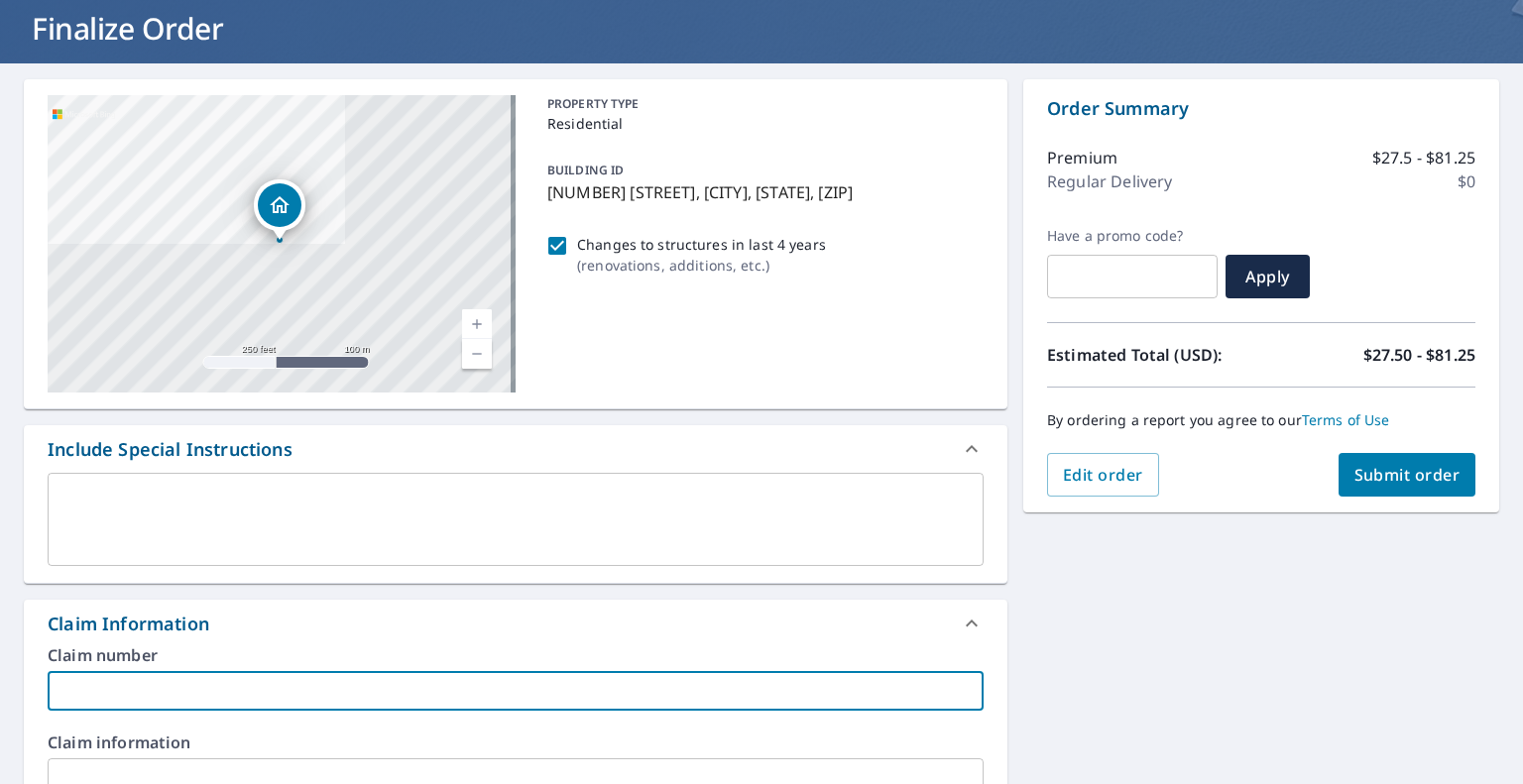 type on "0" 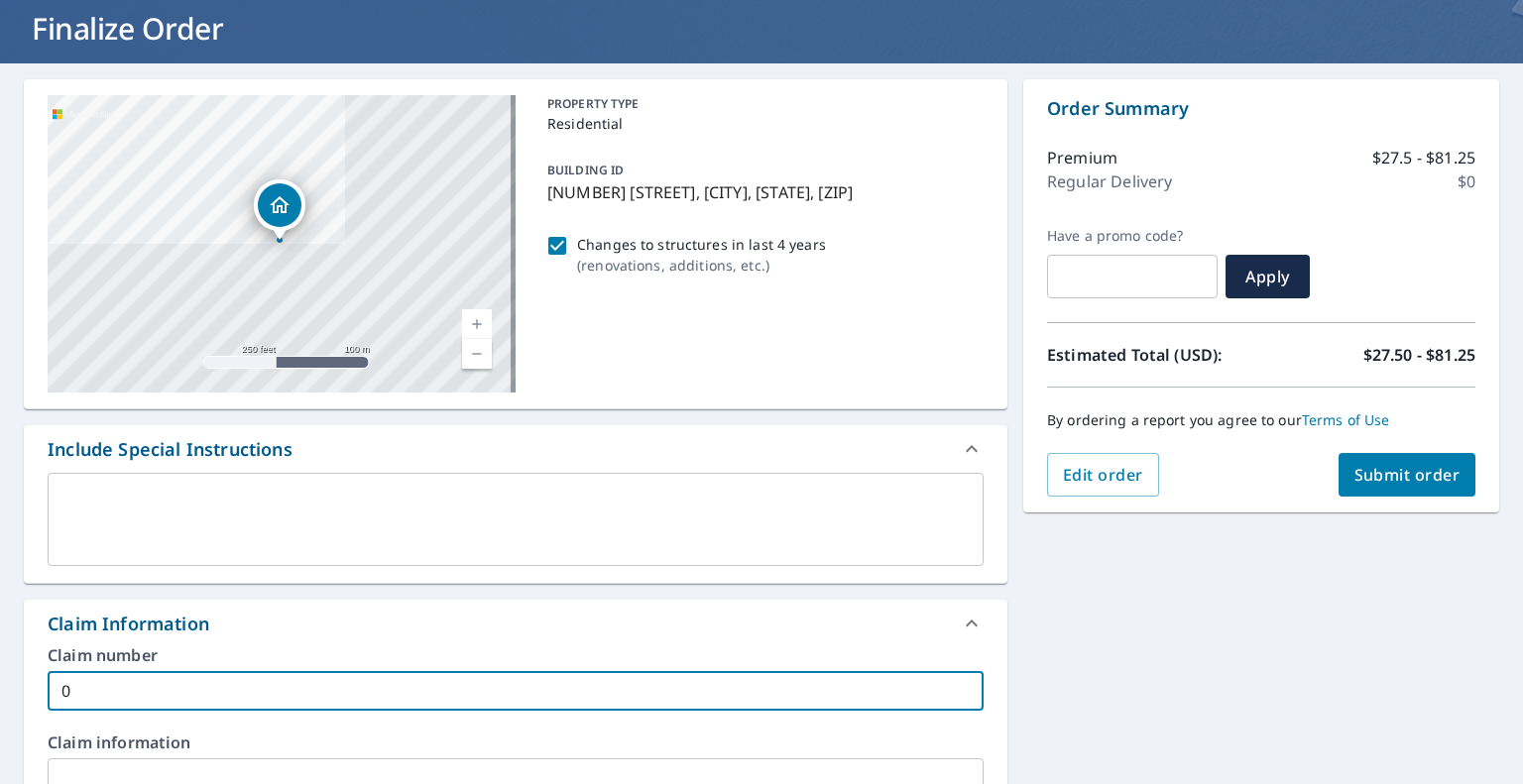 type on "07" 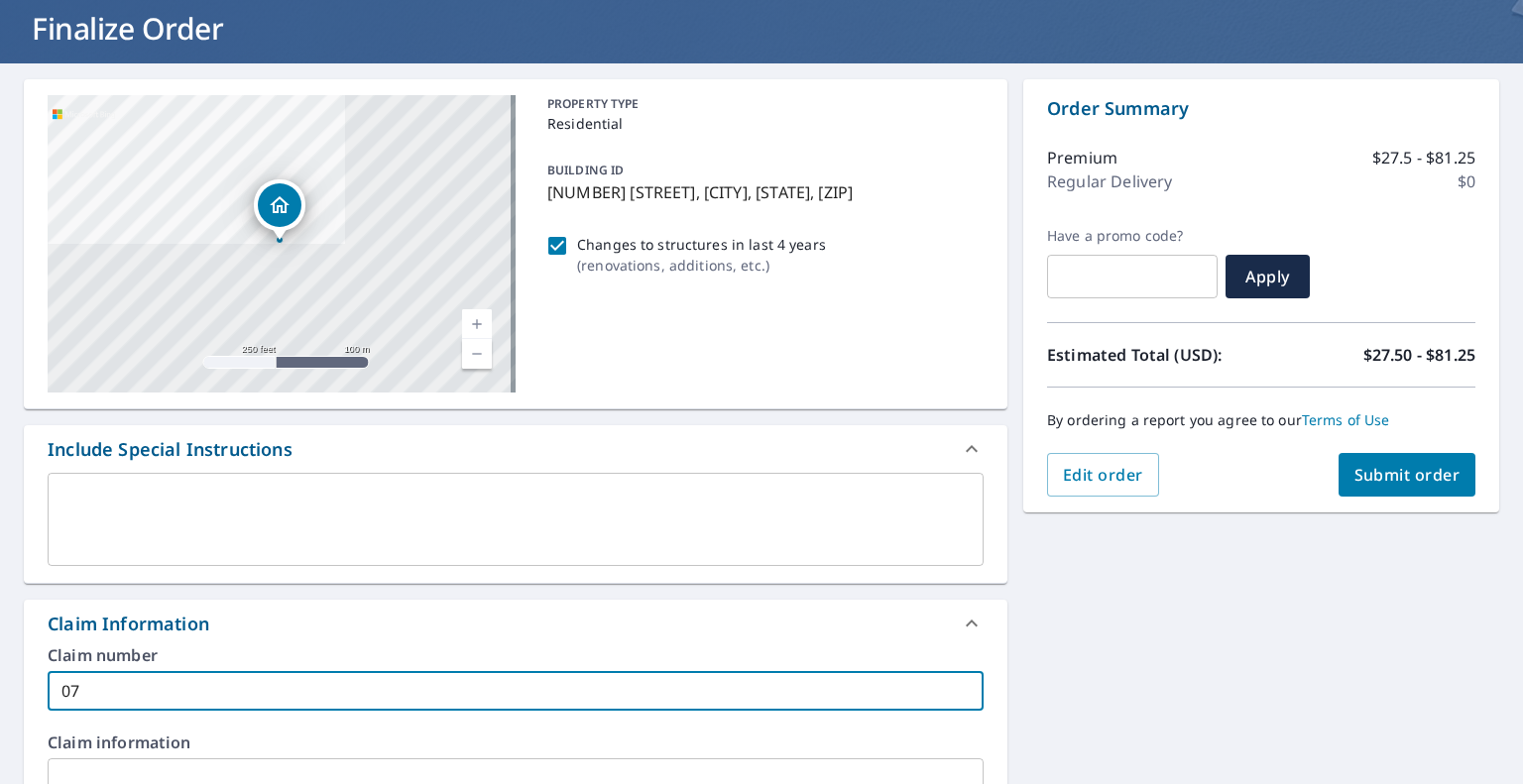 type on "[NUMBER]" 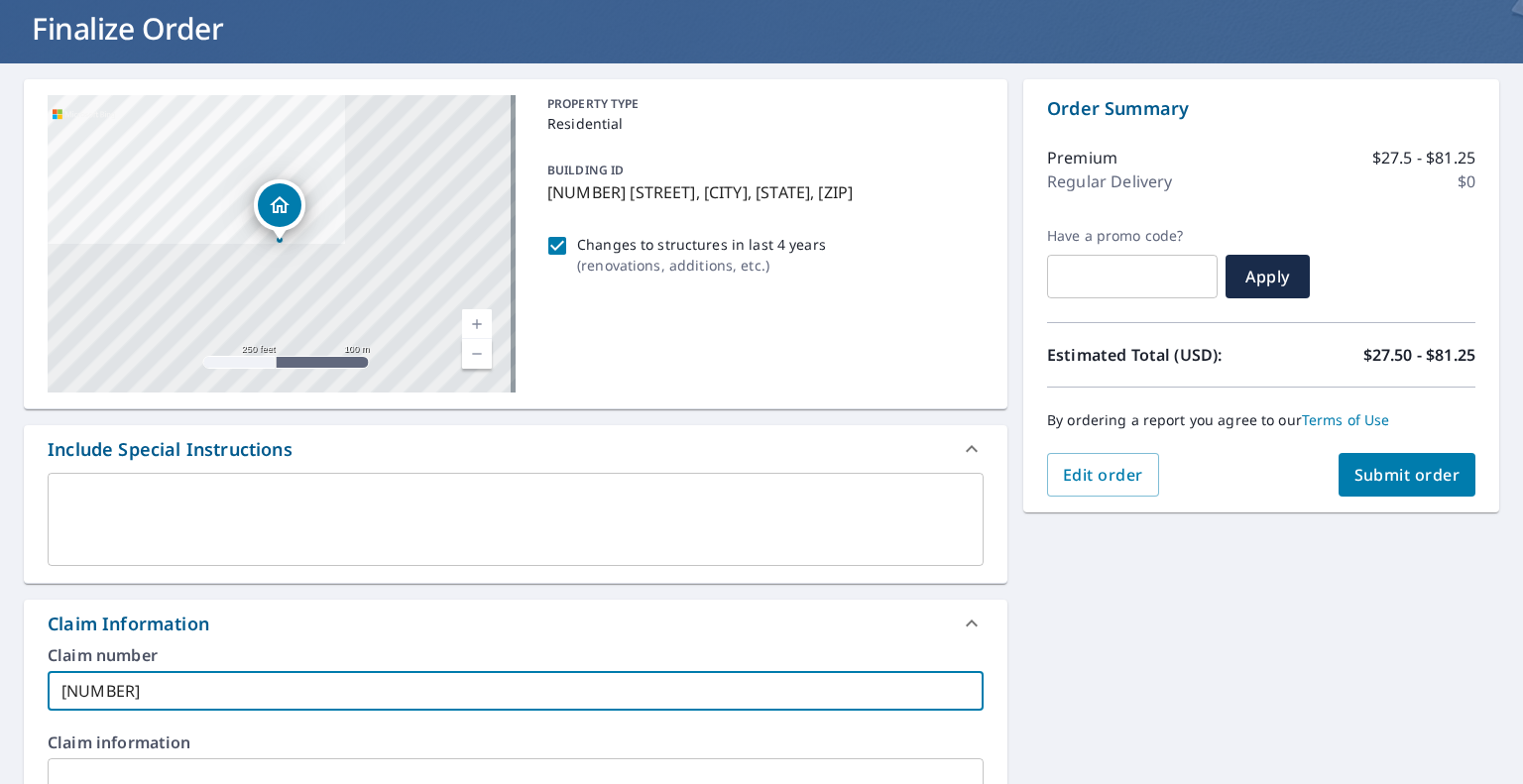 type on "[NUMBER]" 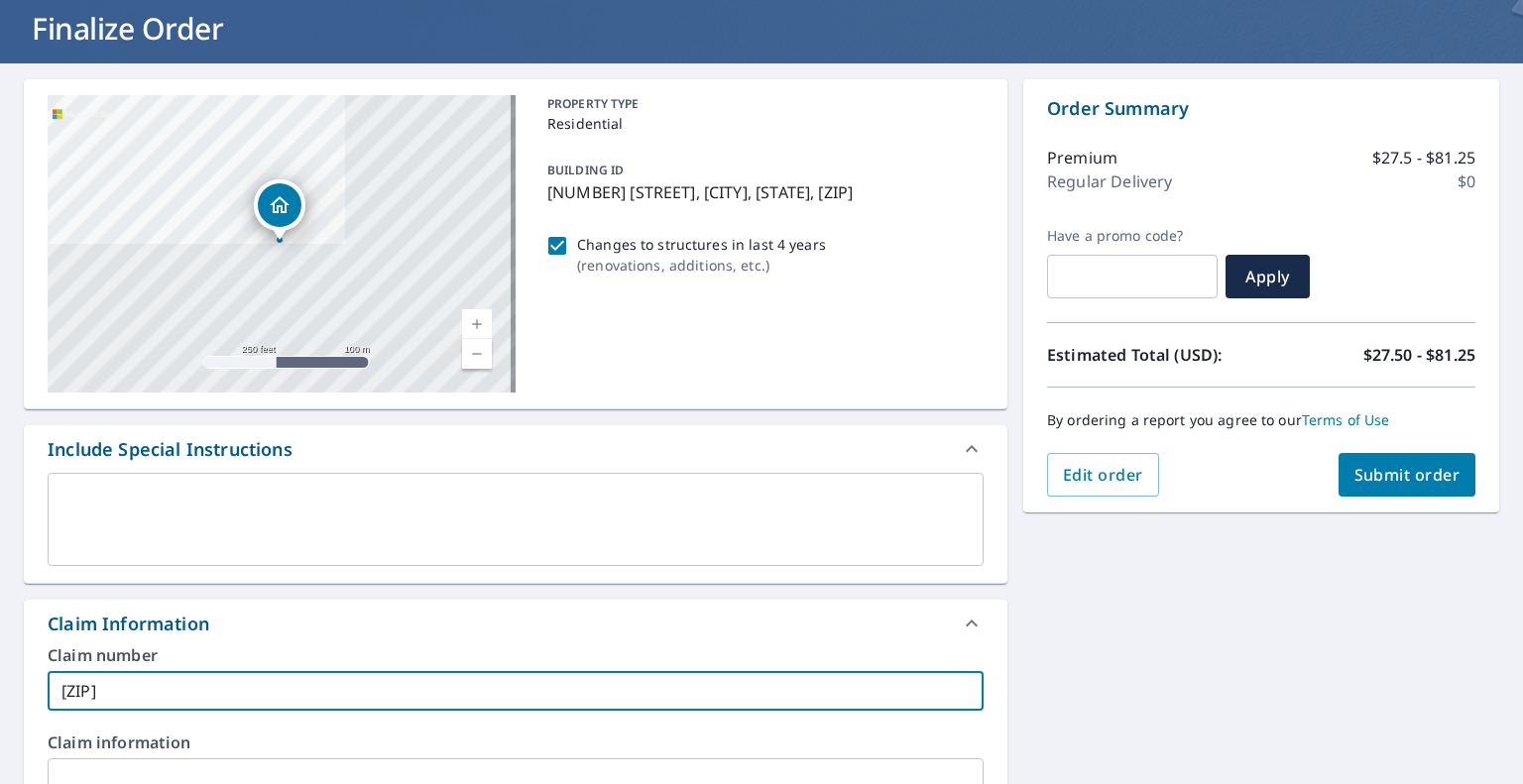 type on "[ZIP]" 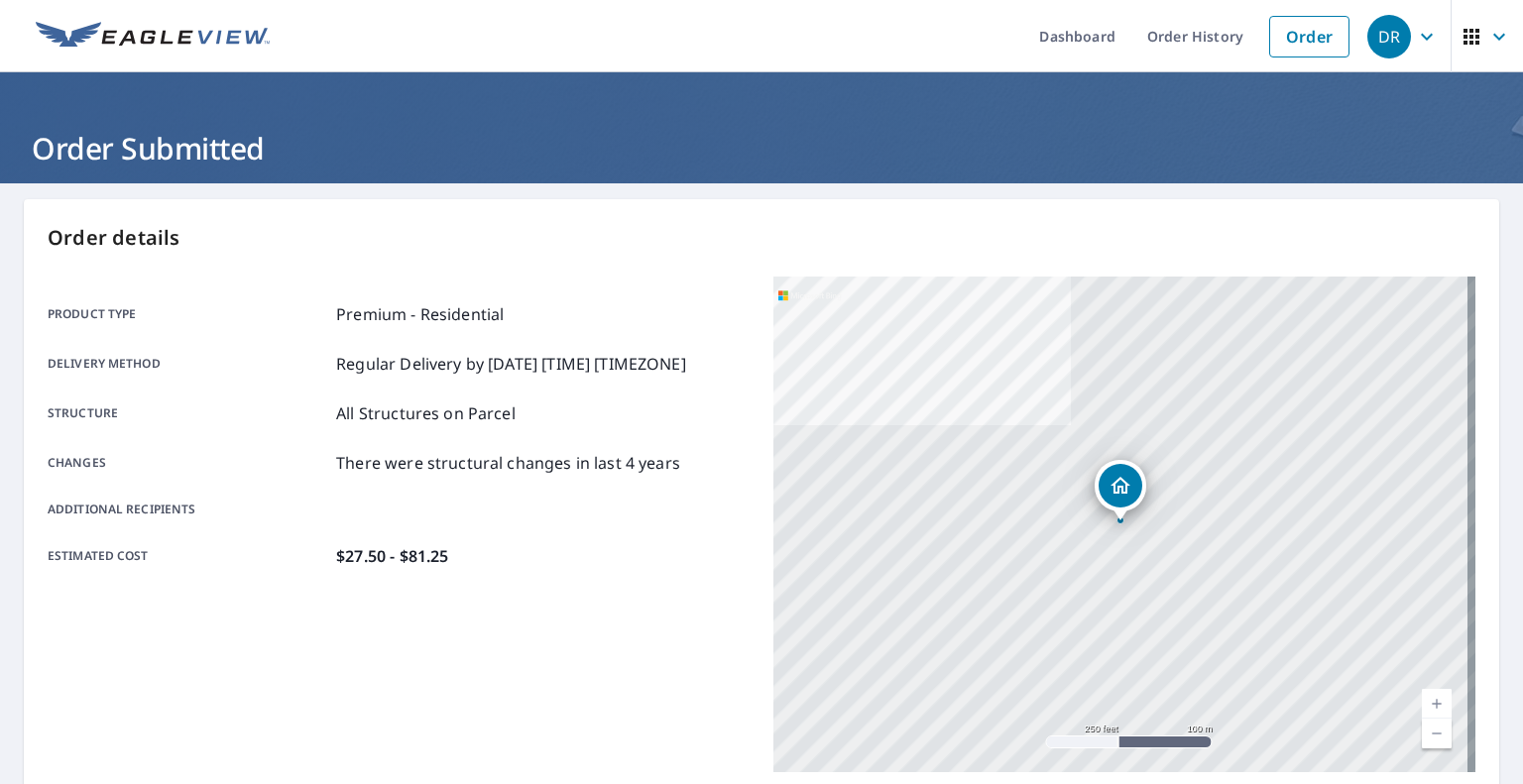 scroll, scrollTop: 381, scrollLeft: 0, axis: vertical 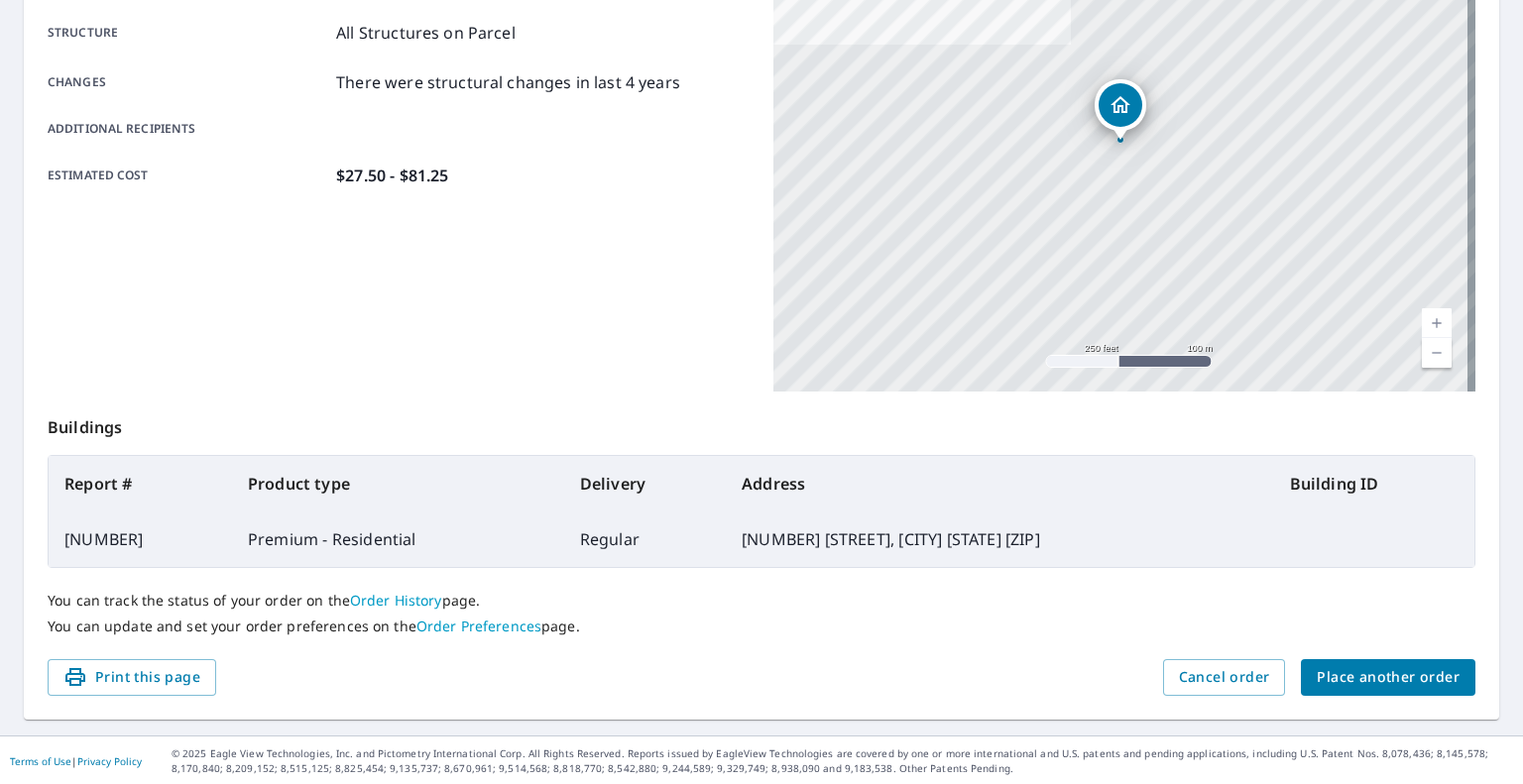 click on "Place another order" at bounding box center (1388, 677) 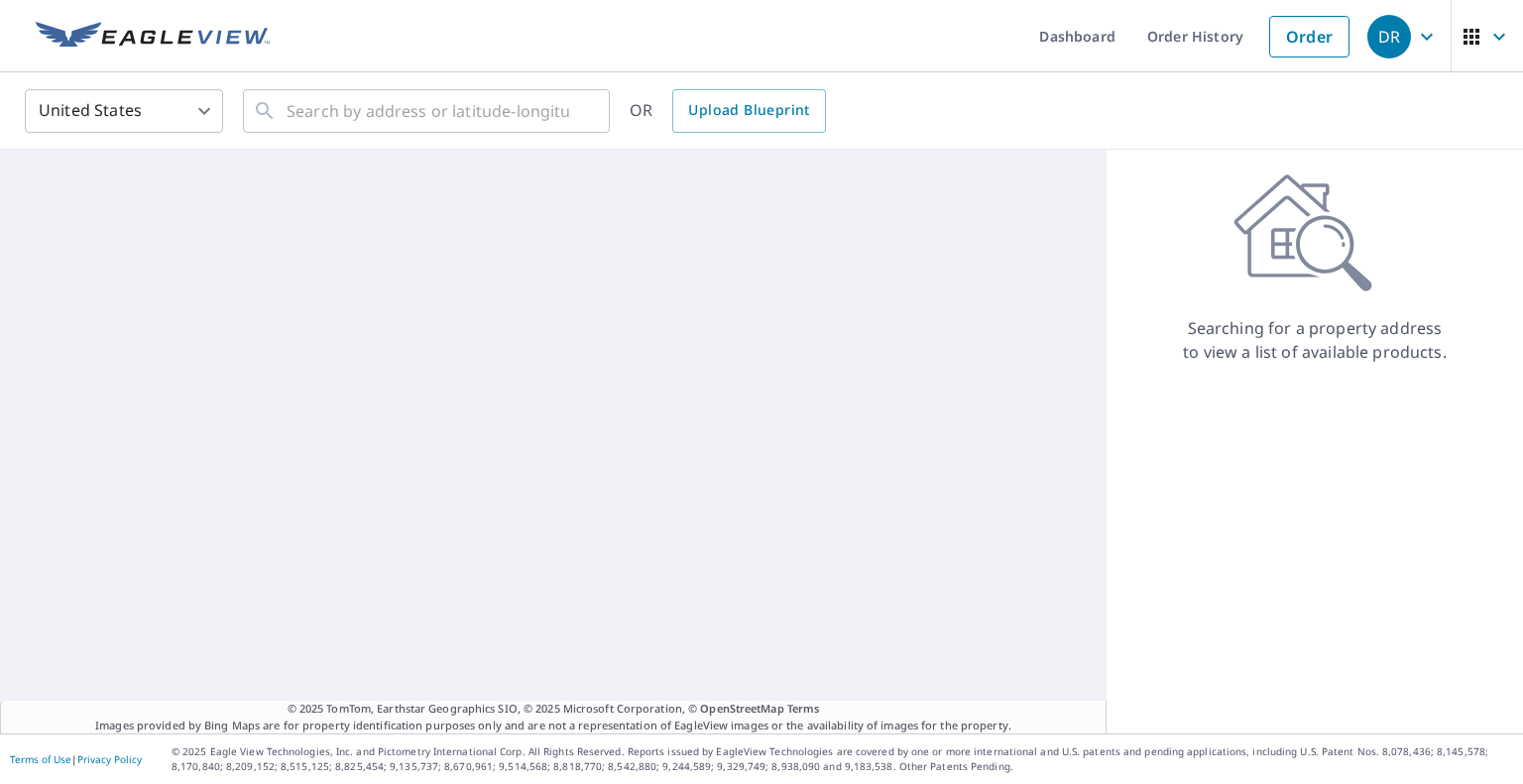 scroll, scrollTop: 0, scrollLeft: 0, axis: both 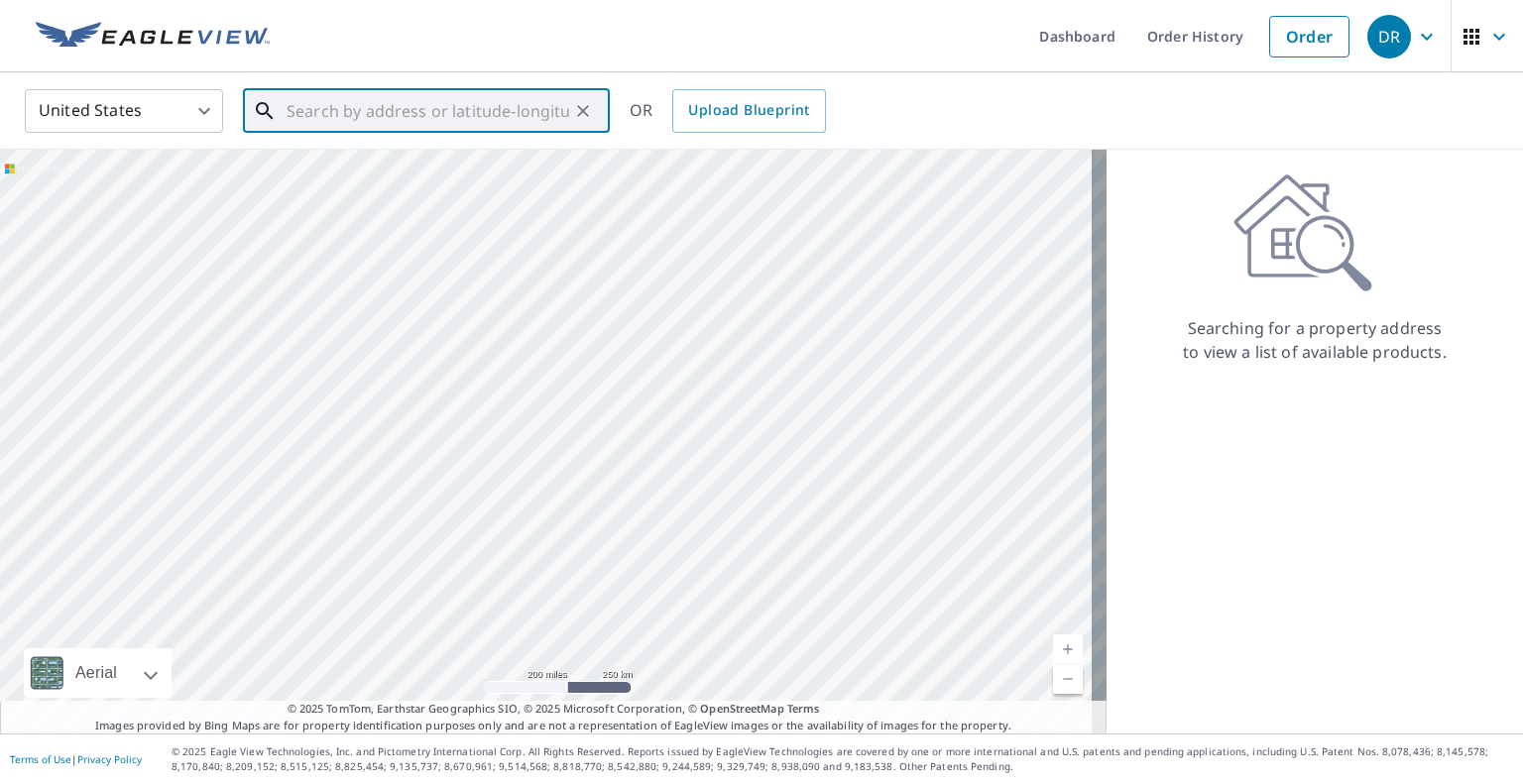 click at bounding box center (427, 111) 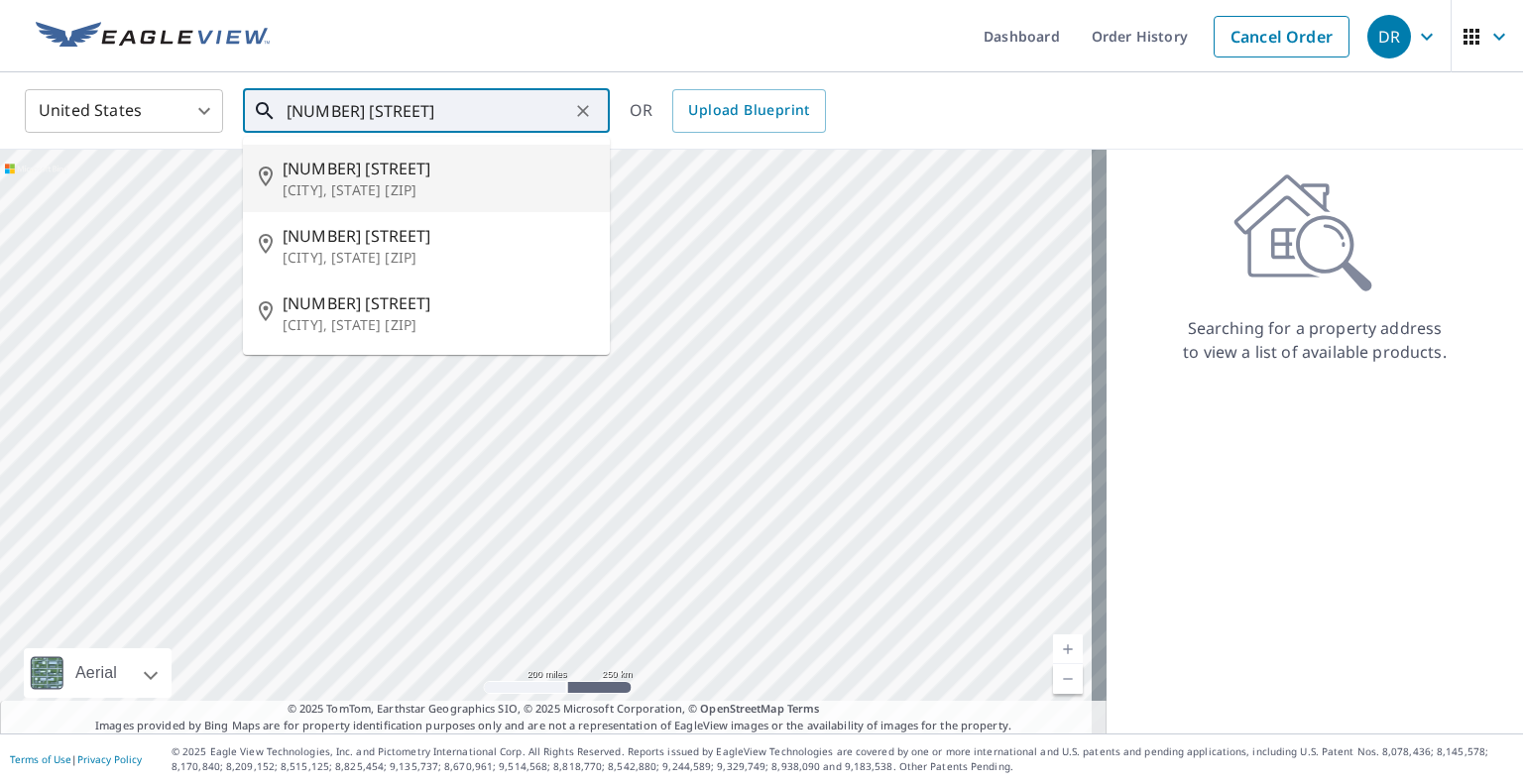 click on "[CITY], [STATE] [ZIP]" at bounding box center (438, 190) 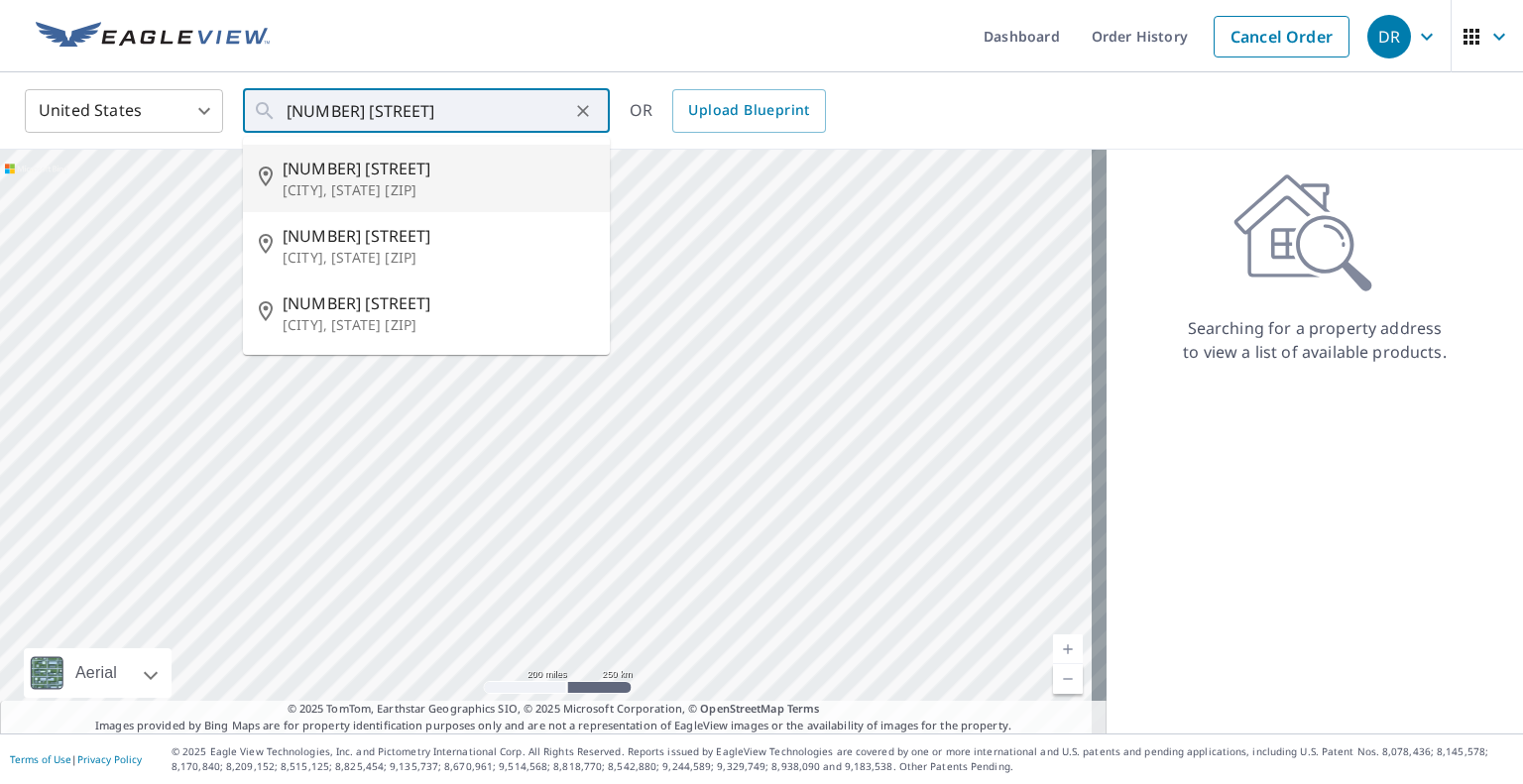 type on "[NUMBER] [STREET], [CITY] [STATE] [ZIP]" 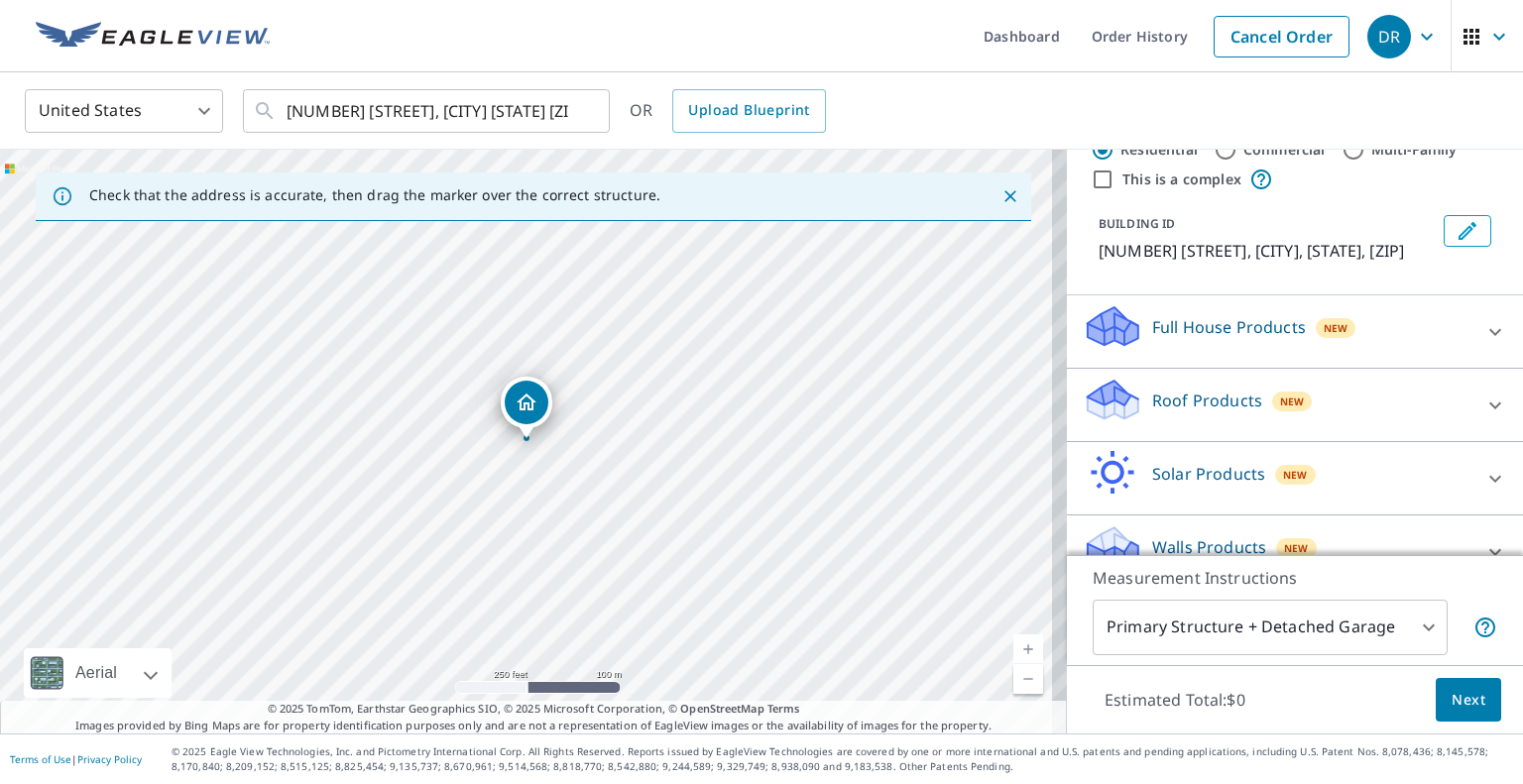 scroll, scrollTop: 91, scrollLeft: 0, axis: vertical 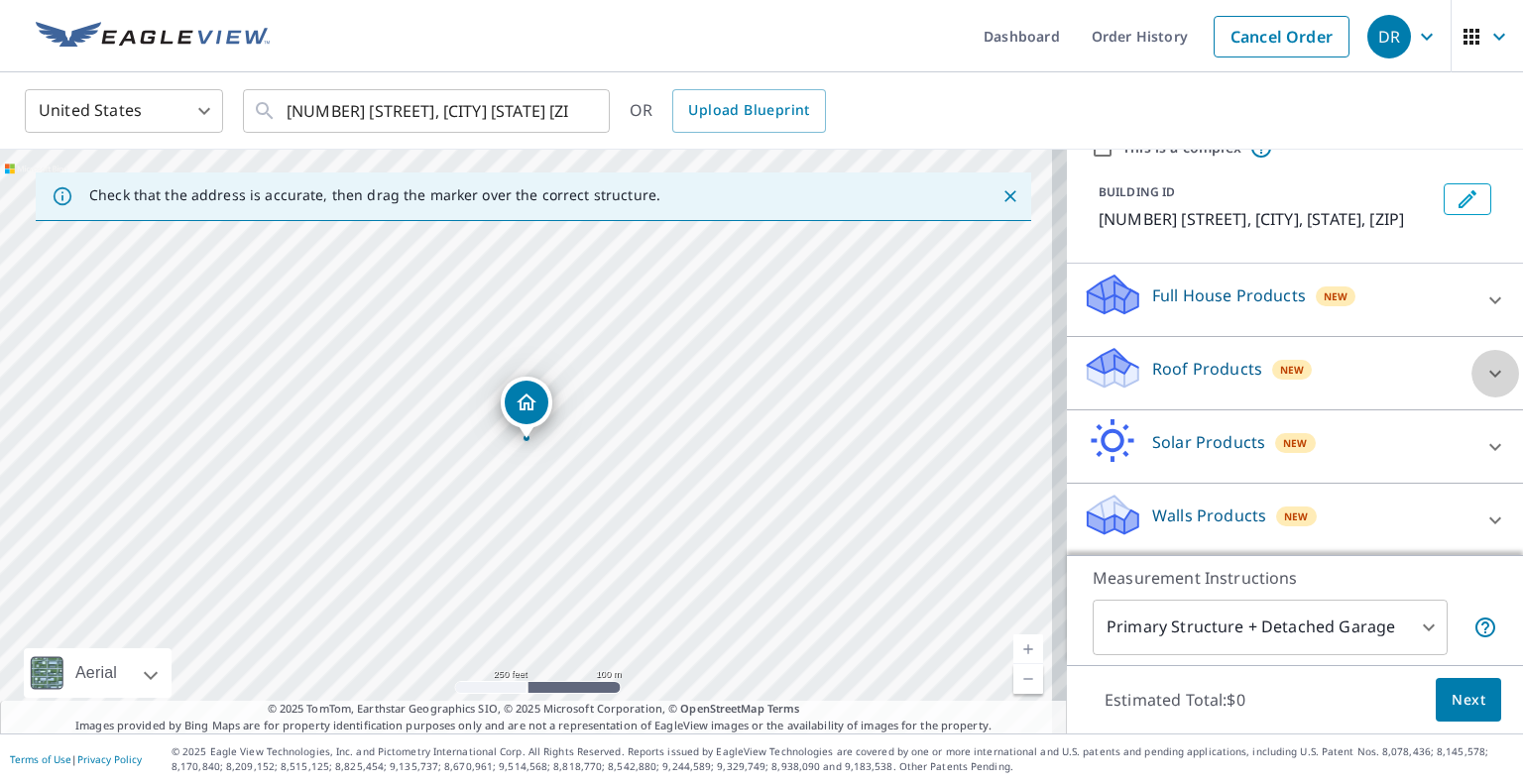 click 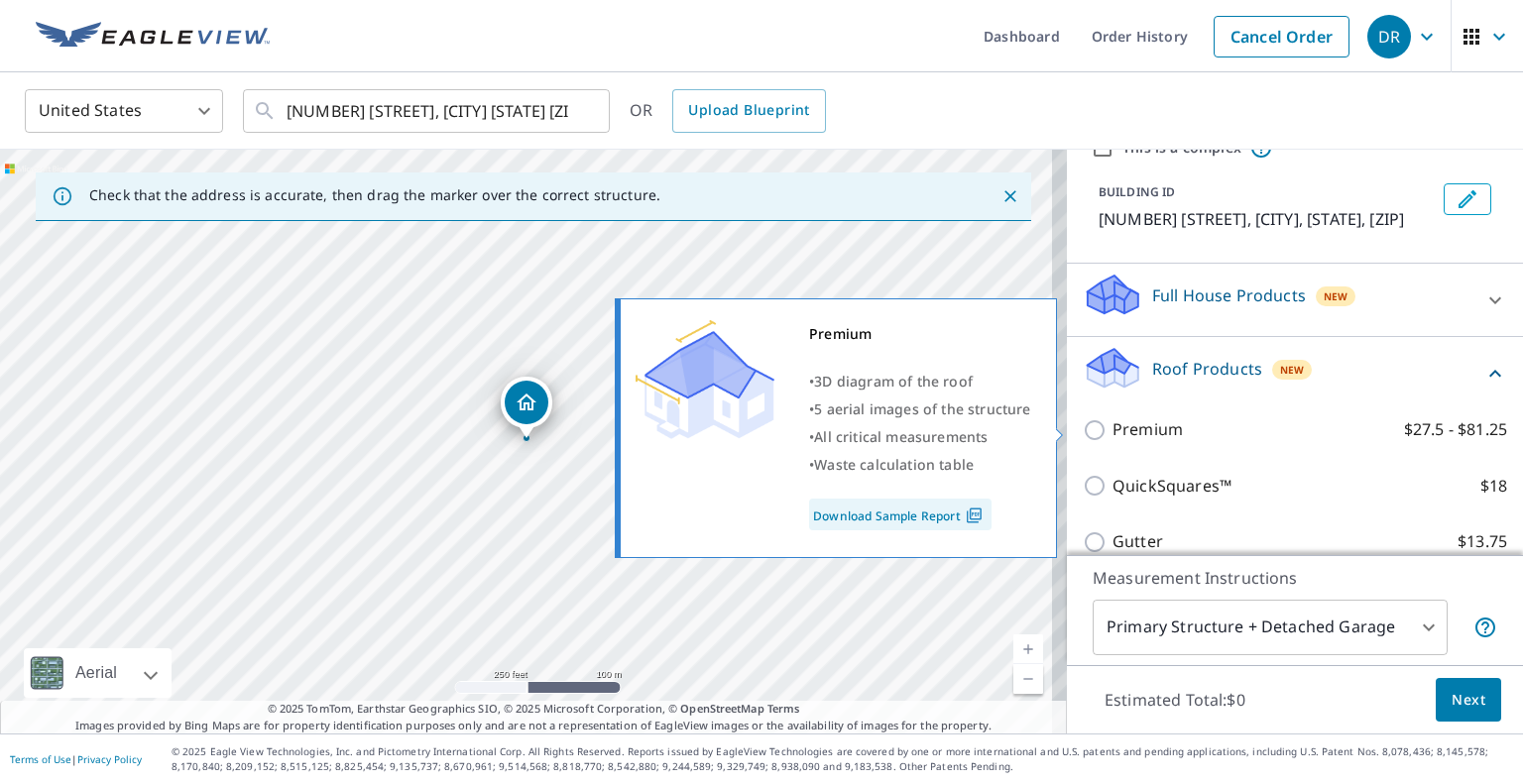 click on "Premium" at bounding box center [1147, 429] 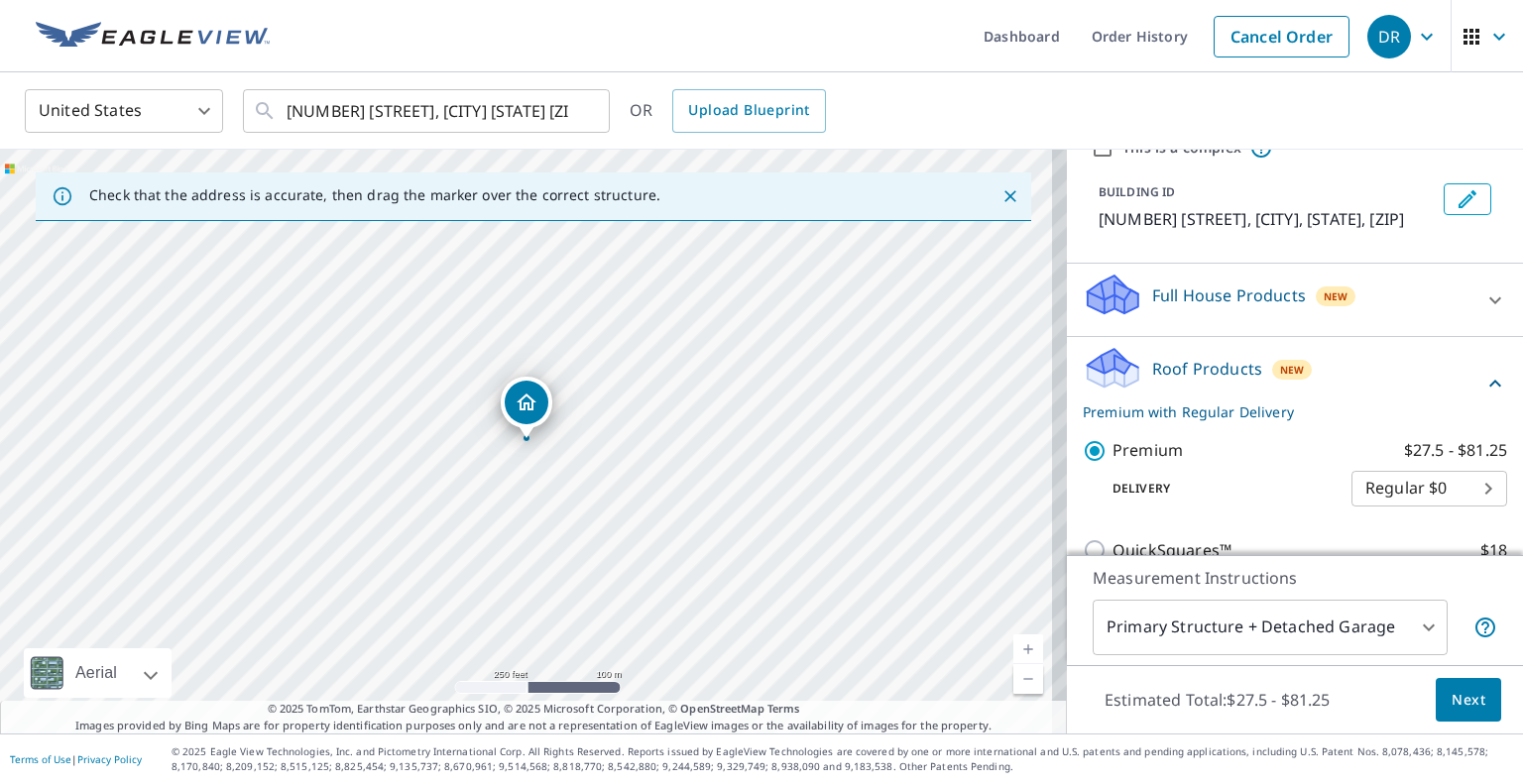 scroll, scrollTop: 205, scrollLeft: 0, axis: vertical 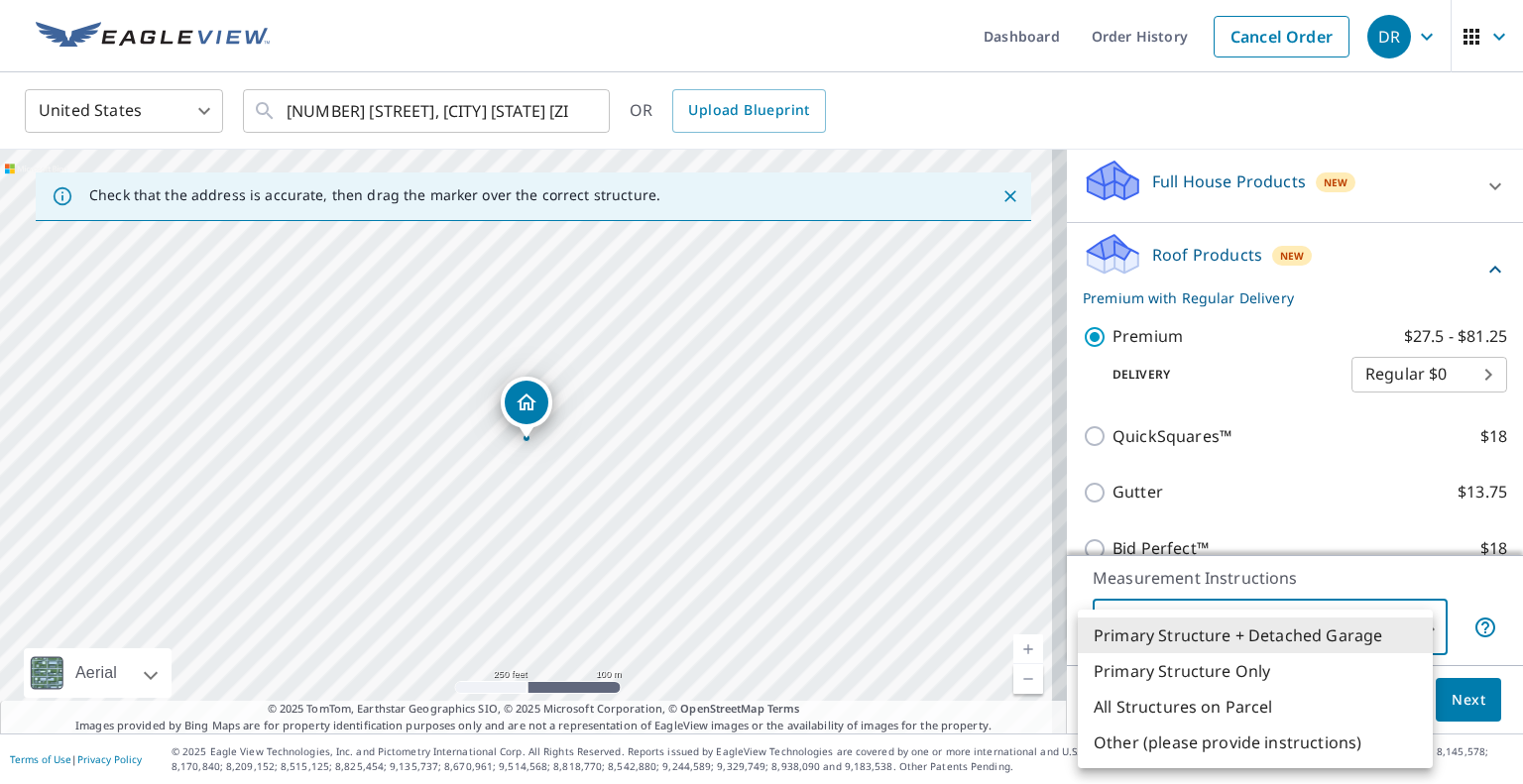 click on "DR DR
Dashboard Order History Cancel Order DR United States US ​ [NUMBER] [STREET] [CITY] [STATE] [ZIP] ​ OR Upload Blueprint Check that the address is accurate, then drag the marker over the correct structure. [NUMBER] [STREET] [CITY] [STATE] [ZIP] Aerial Road A standard road map Aerial A detailed look from above Labels Labels 250 feet 100 m © 2025 TomTom, © Vexcel Imaging, © 2025 Microsoft Corporation,  © OpenStreetMap Terms © 2025 TomTom, Earthstar Geographics SIO, © 2025 Microsoft Corporation, ©   OpenStreetMap   Terms Images provided by Bing Maps are for property identification purposes only and are not a representation of EagleView images or the availability of images for the property. PROPERTY TYPE Residential Commercial Multi-Family This is a complex BUILDING ID [NUMBER] [STREET], [CITY], [STATE], [ZIP] Full House Products New Full House™ $98 Roof Products New Premium with Regular Delivery Premium $27.5 - $81.25 Delivery Regular $0 8 ​ QuickSquares™ $18 Gutter $13.75 Bid Perfect™ $18 1" at bounding box center [762, 392] 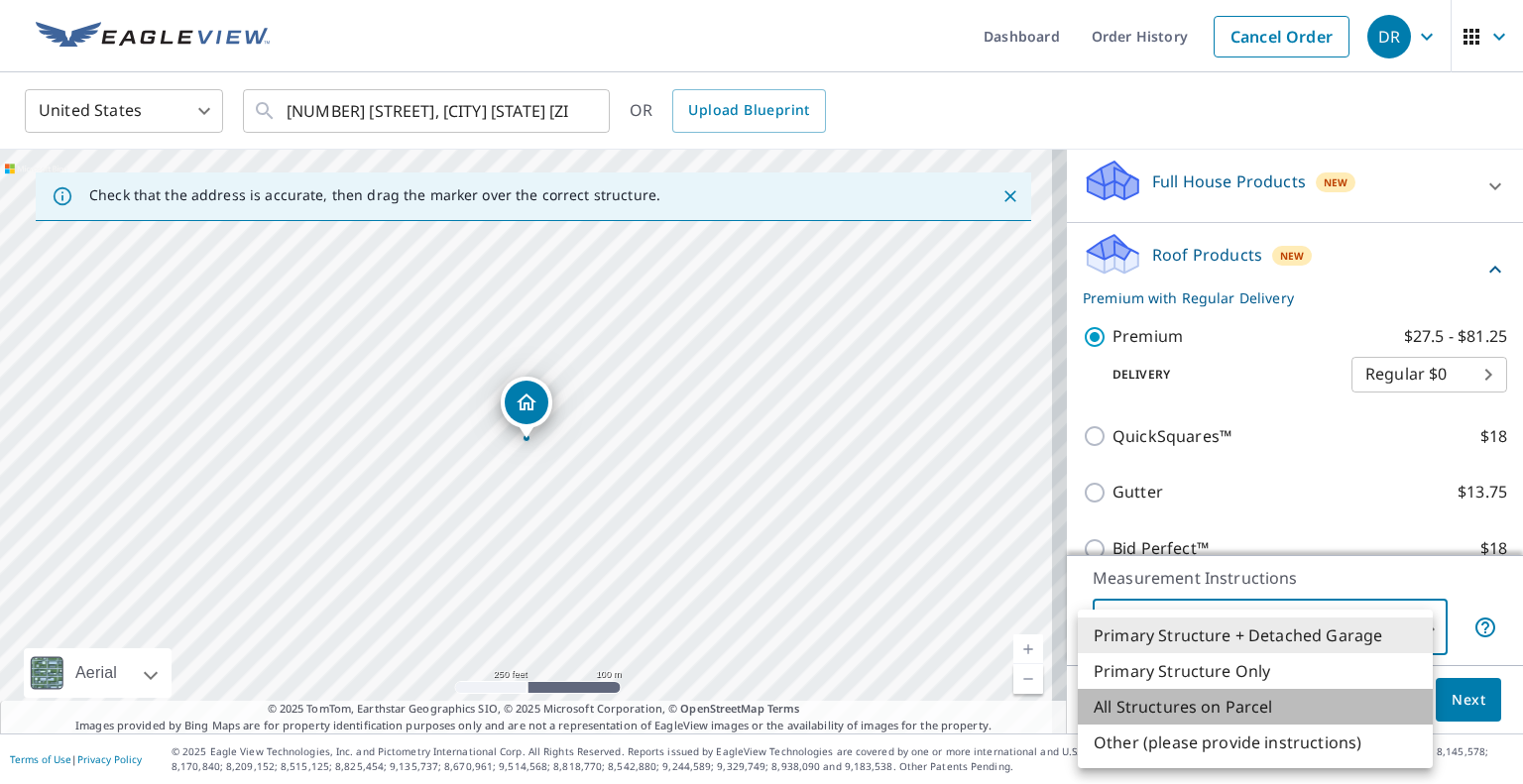 click on "All Structures on Parcel" at bounding box center [1255, 707] 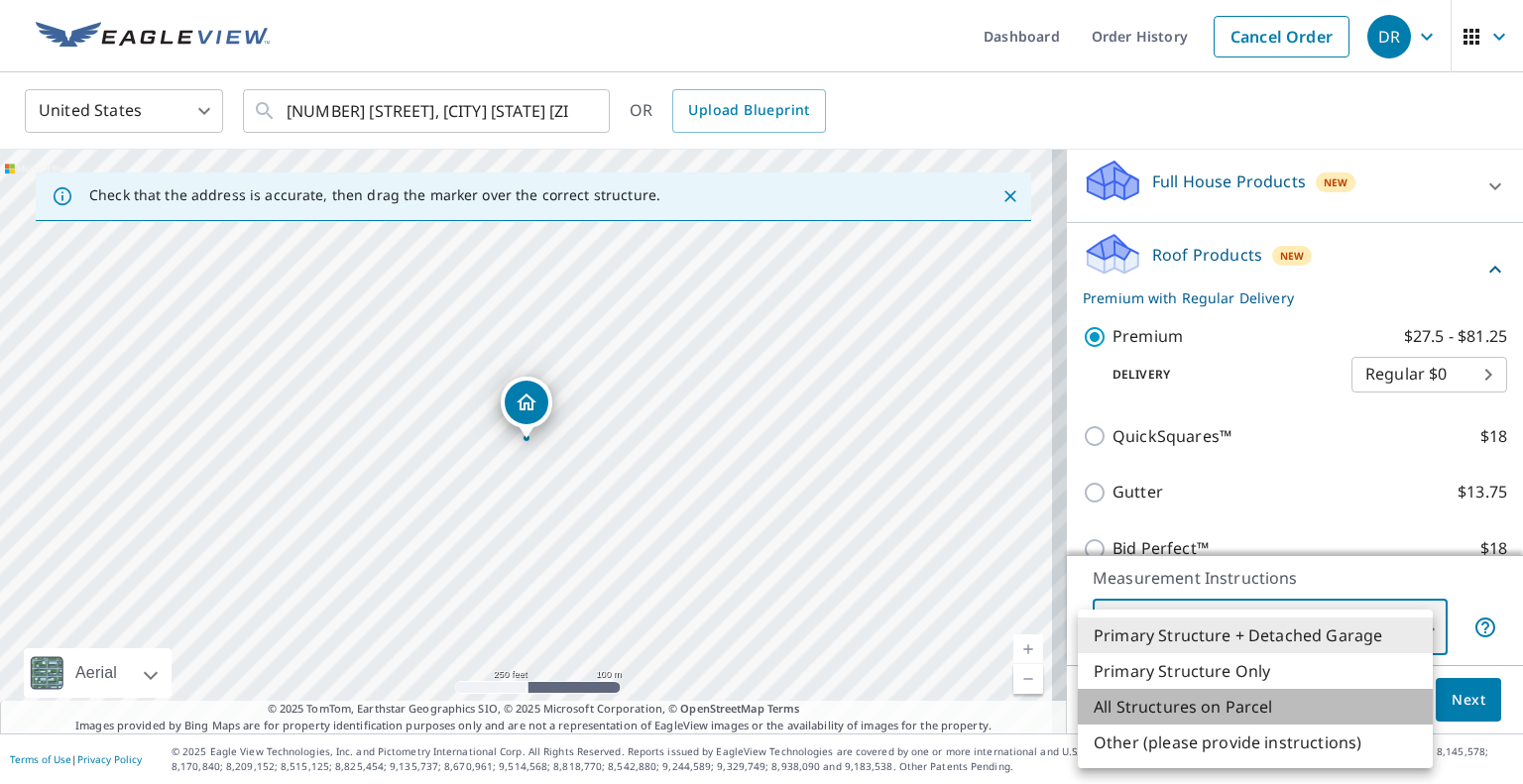 type on "3" 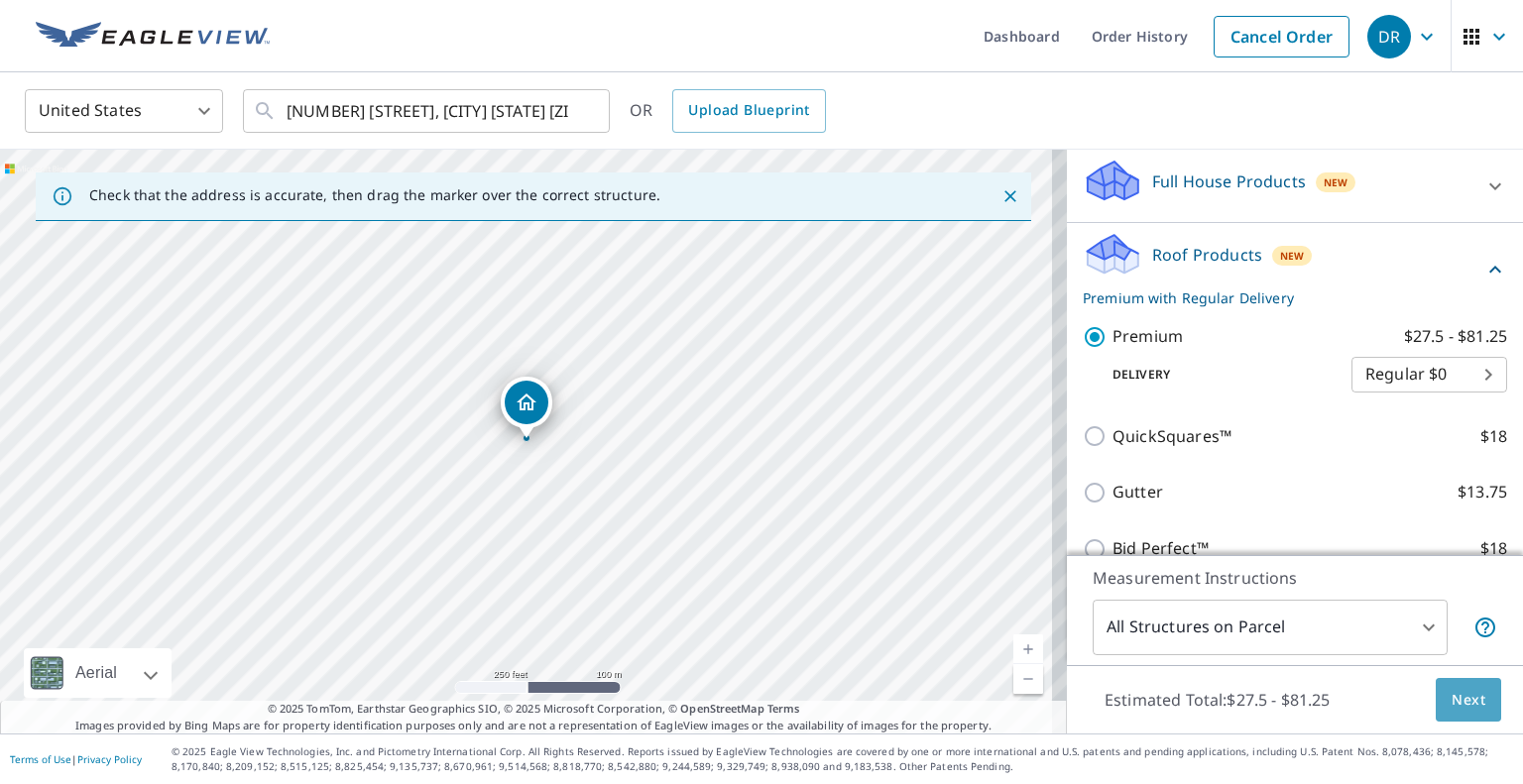 click on "Next" at bounding box center [1468, 700] 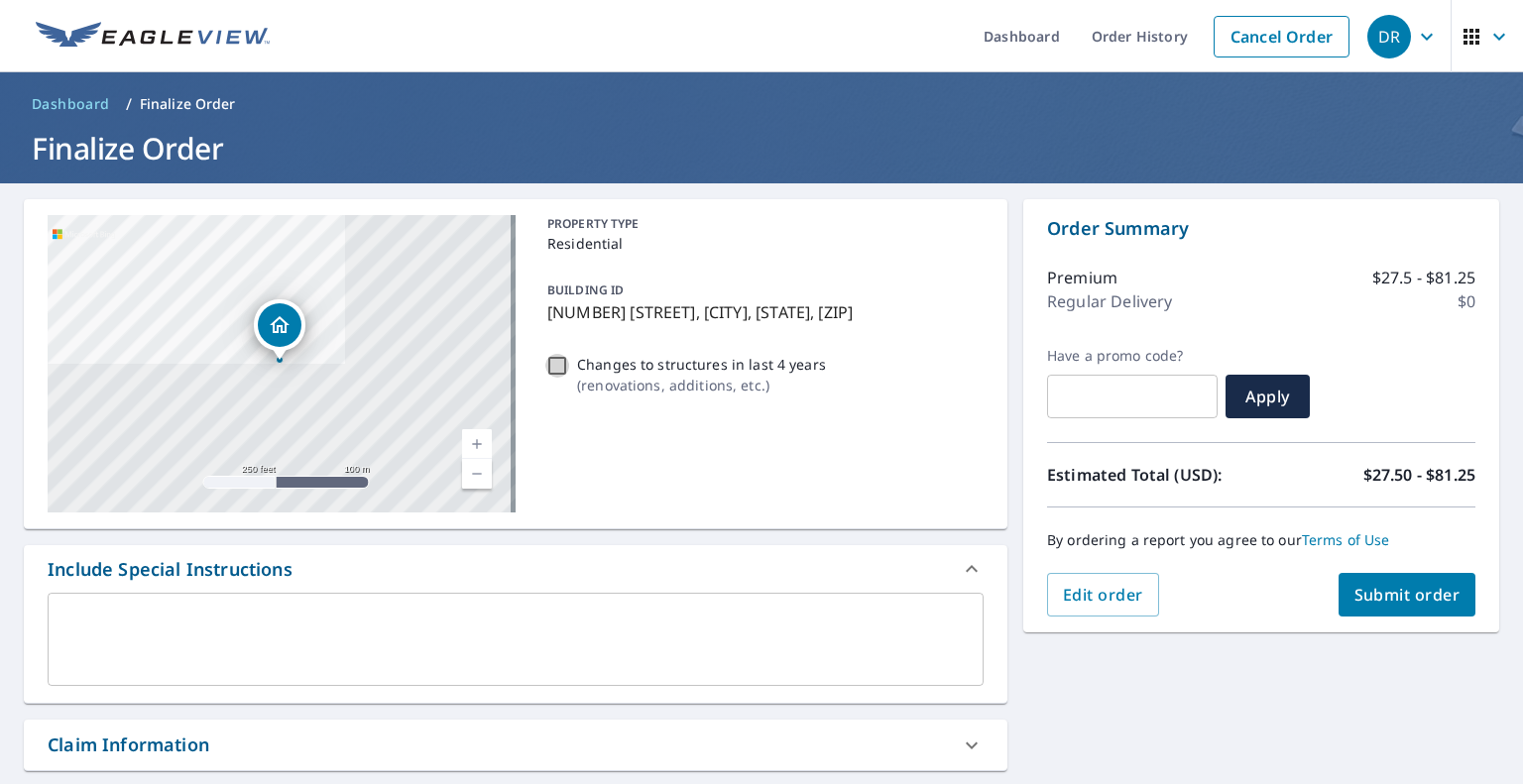 click on "Changes to structures in last 4 years ( renovations, additions, etc. )" at bounding box center (557, 366) 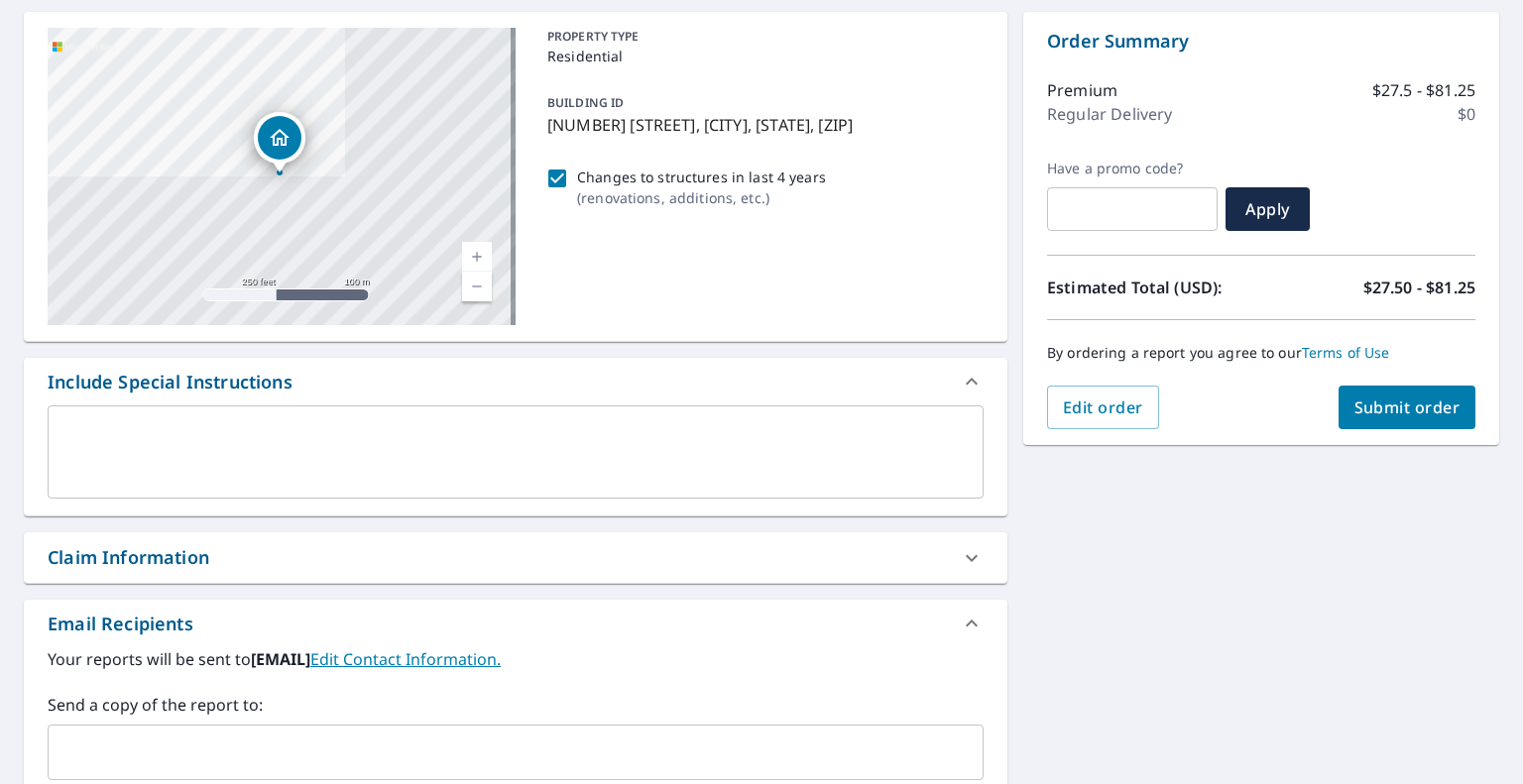 scroll, scrollTop: 233, scrollLeft: 0, axis: vertical 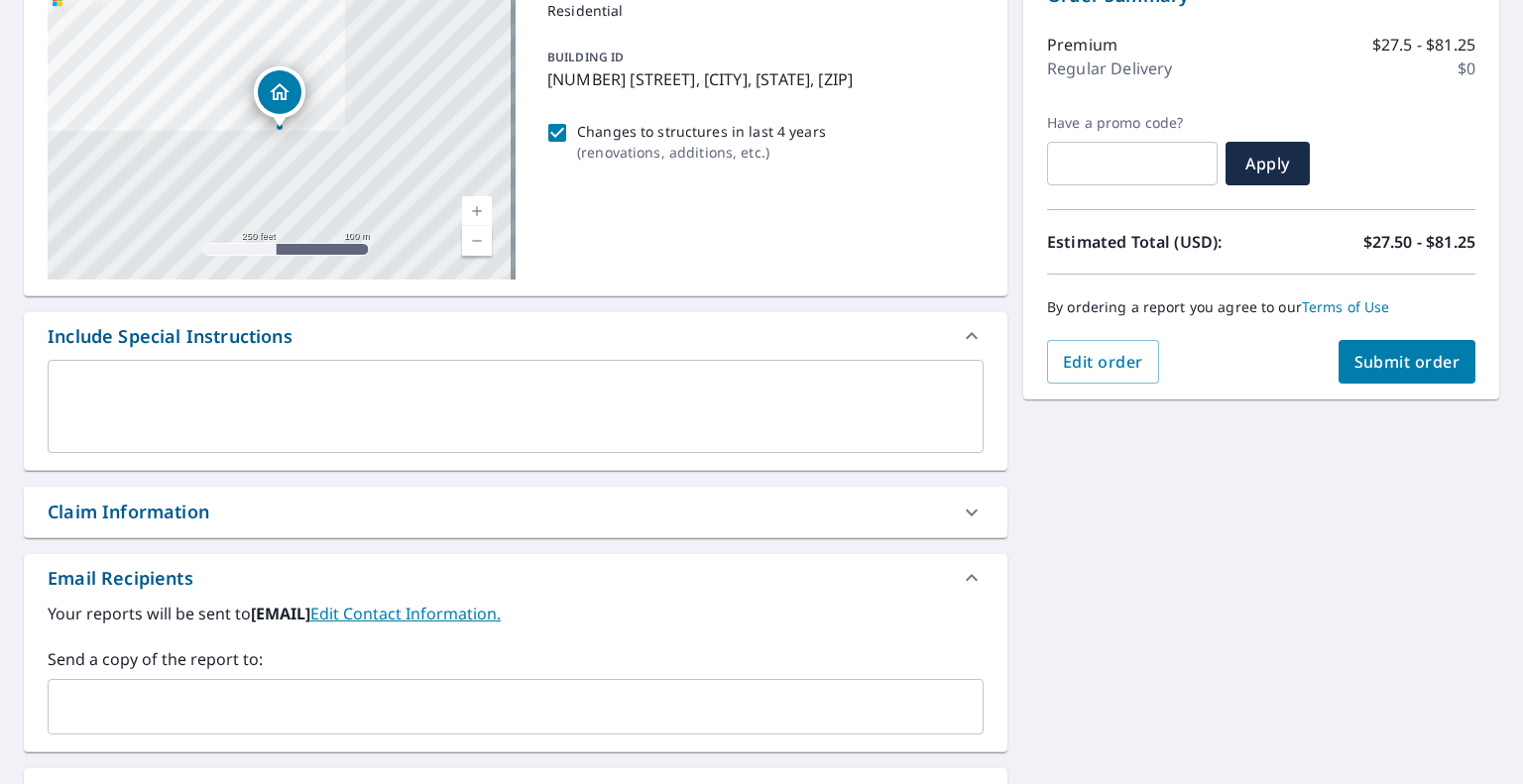 click 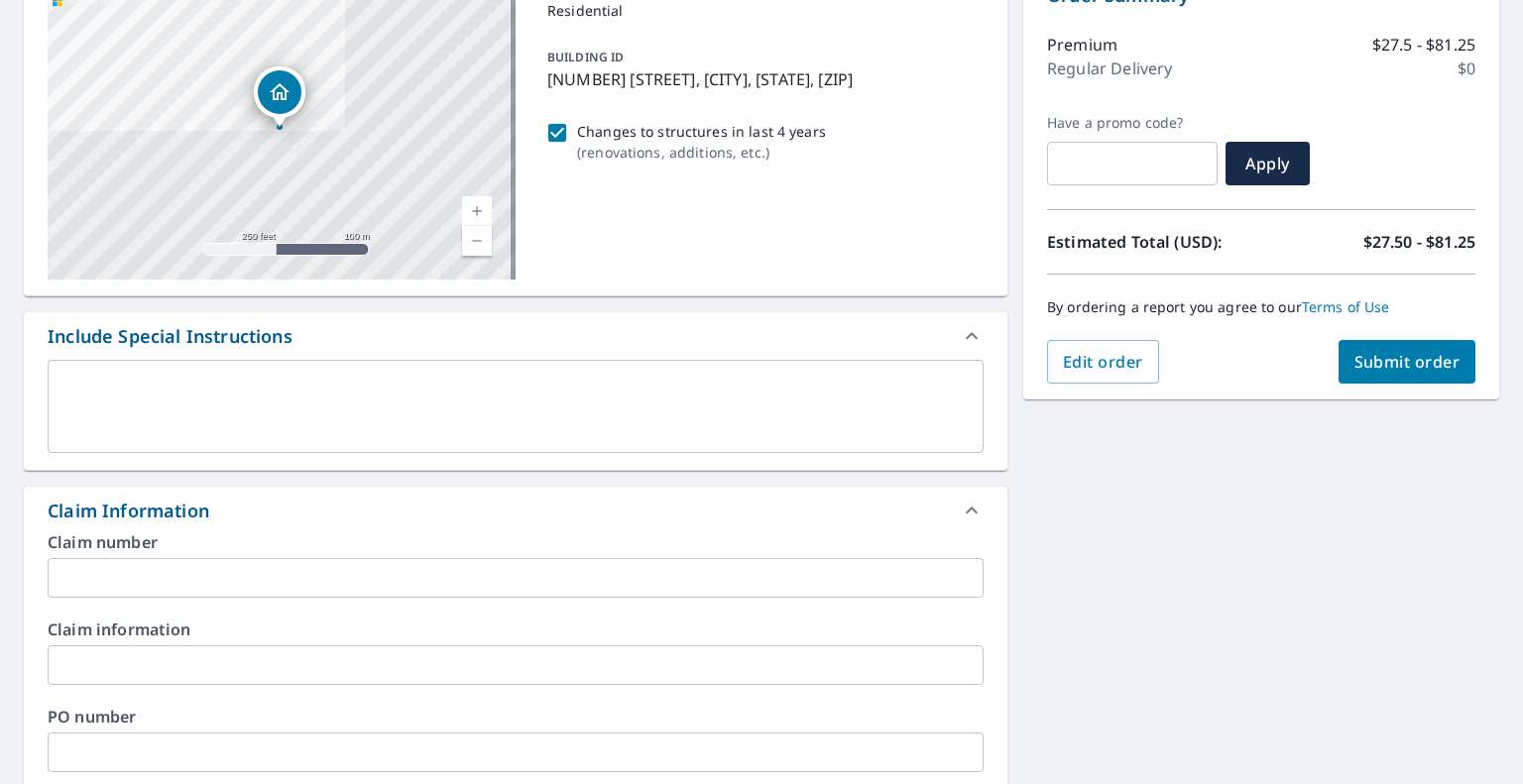 click at bounding box center [516, 578] 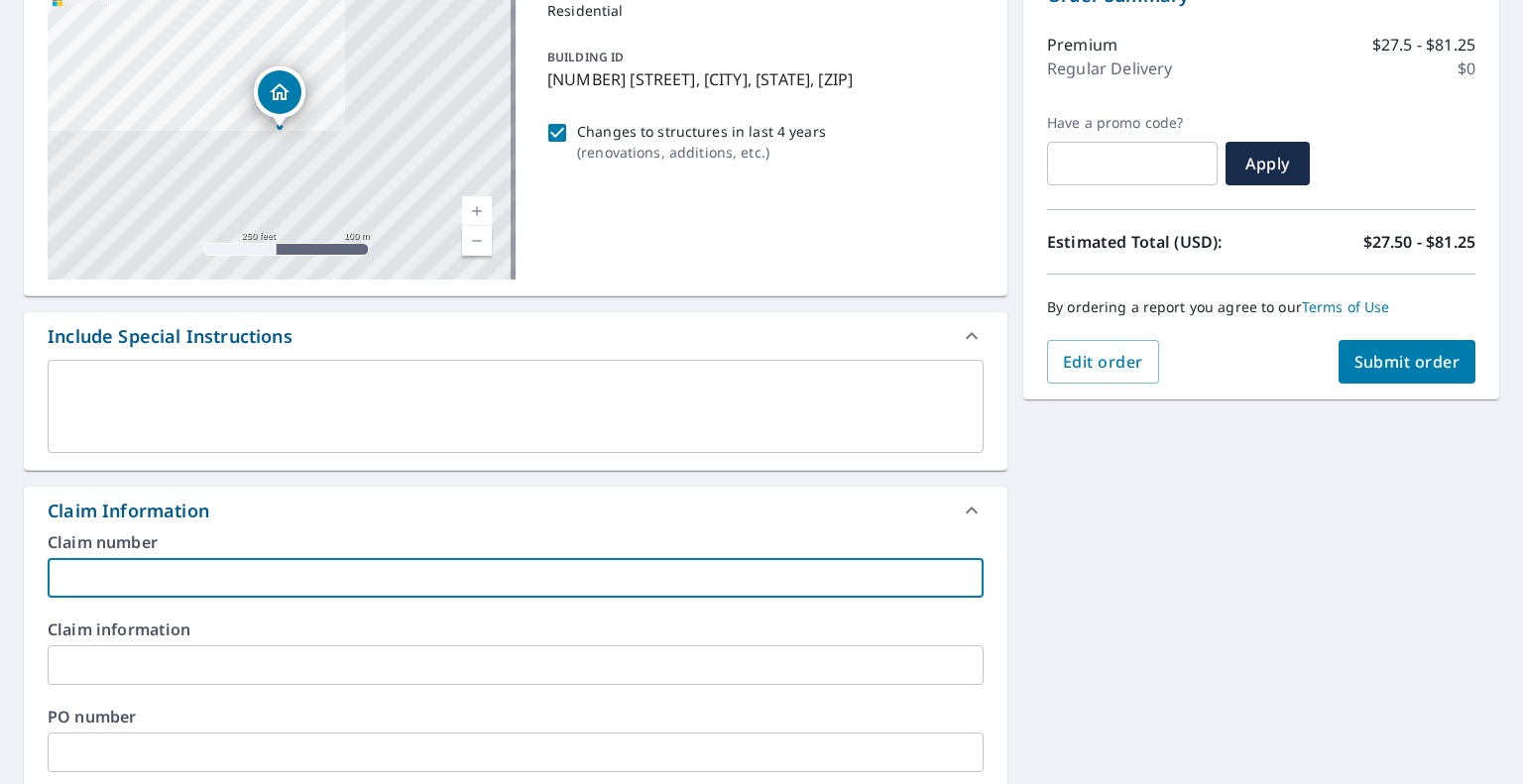 type on "0" 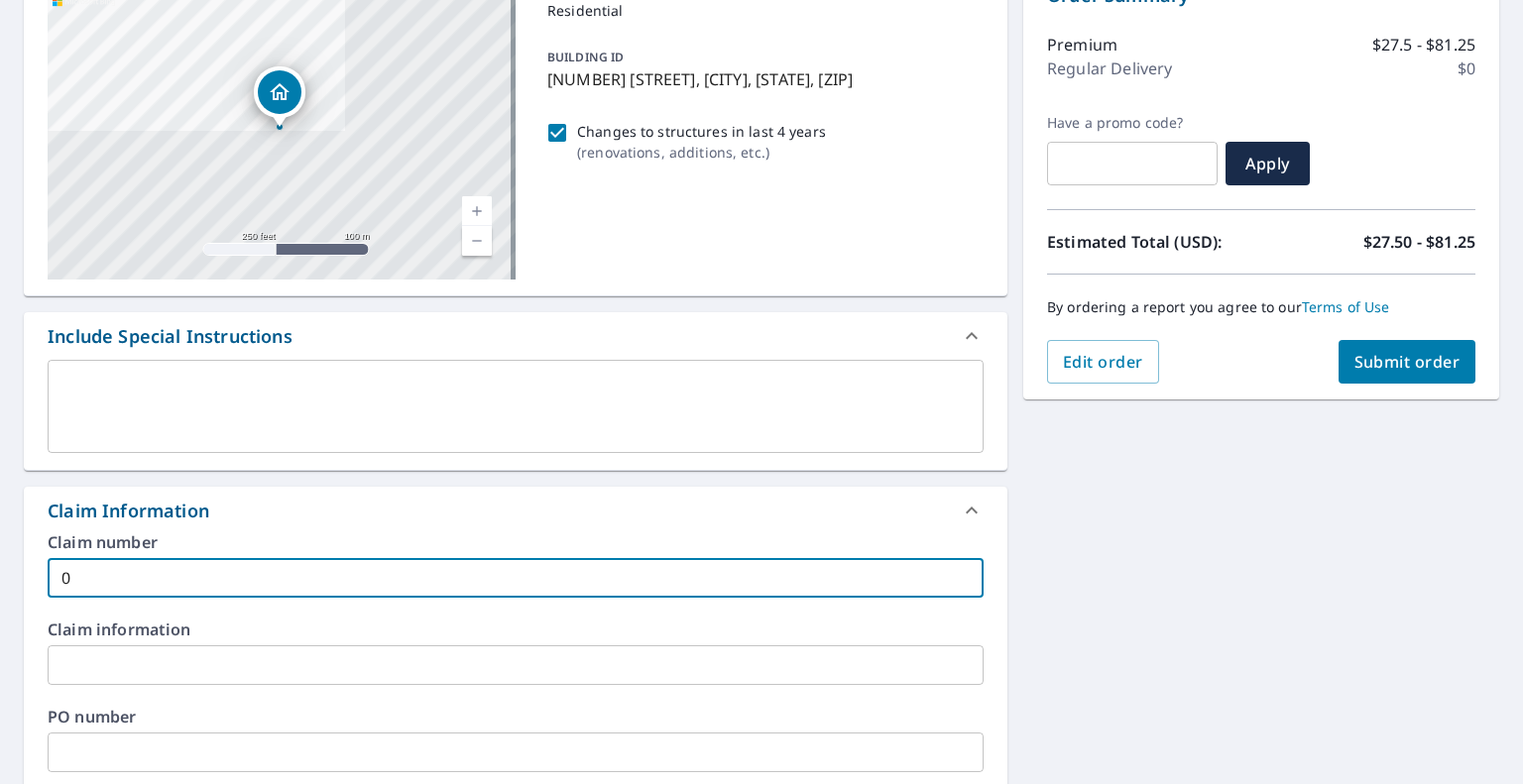 type on "07" 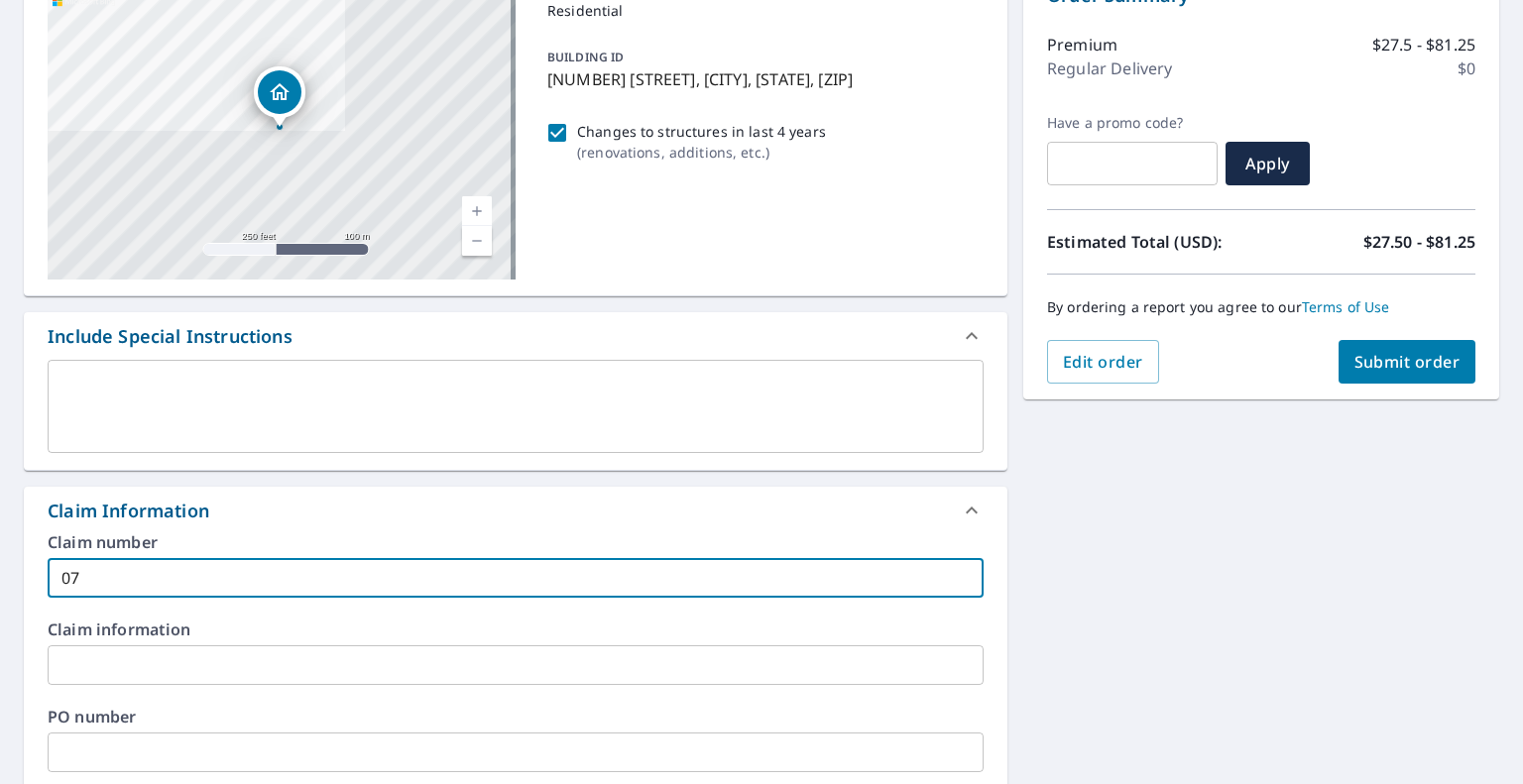type on "[NUMBER]" 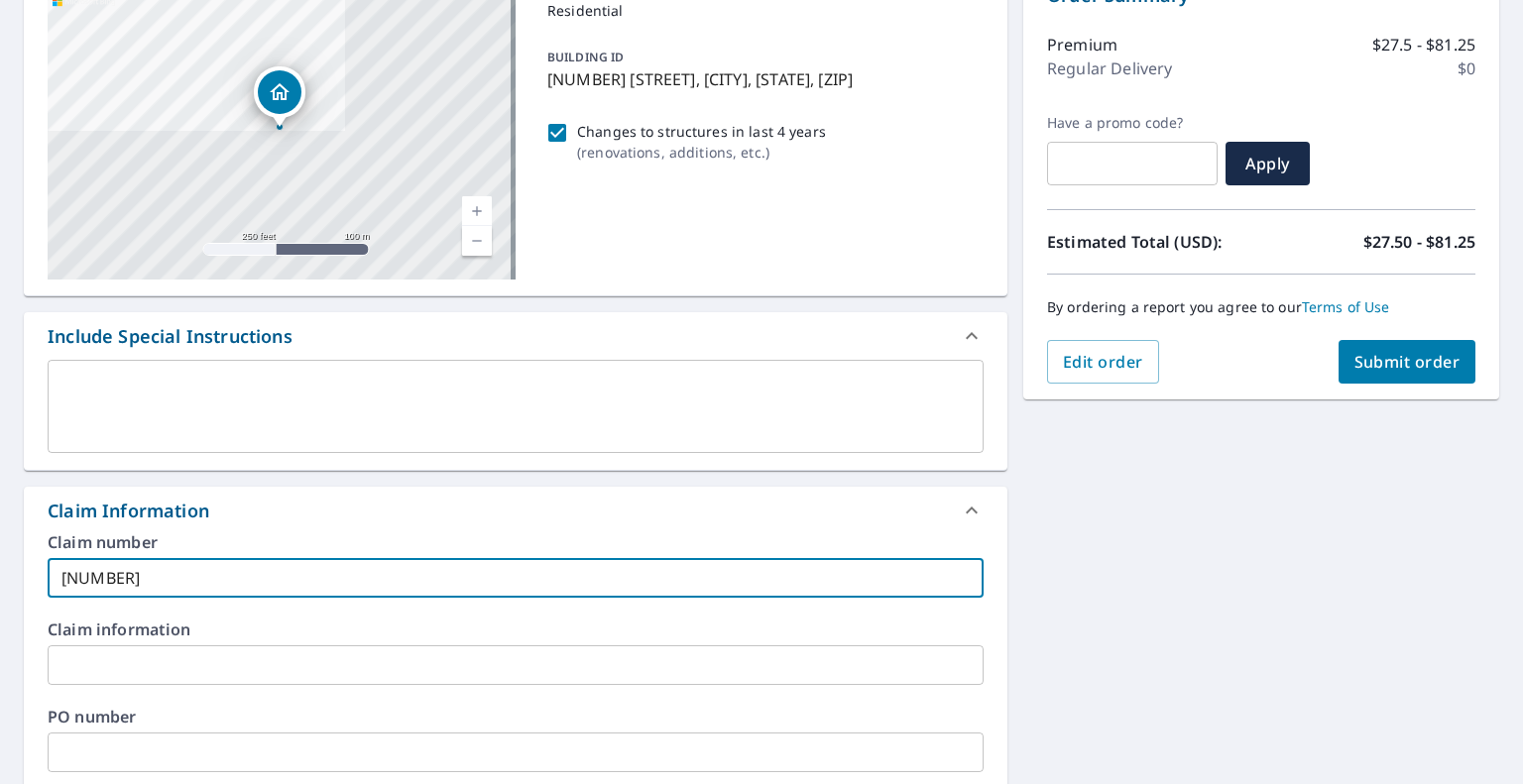 type on "[NUMBER]" 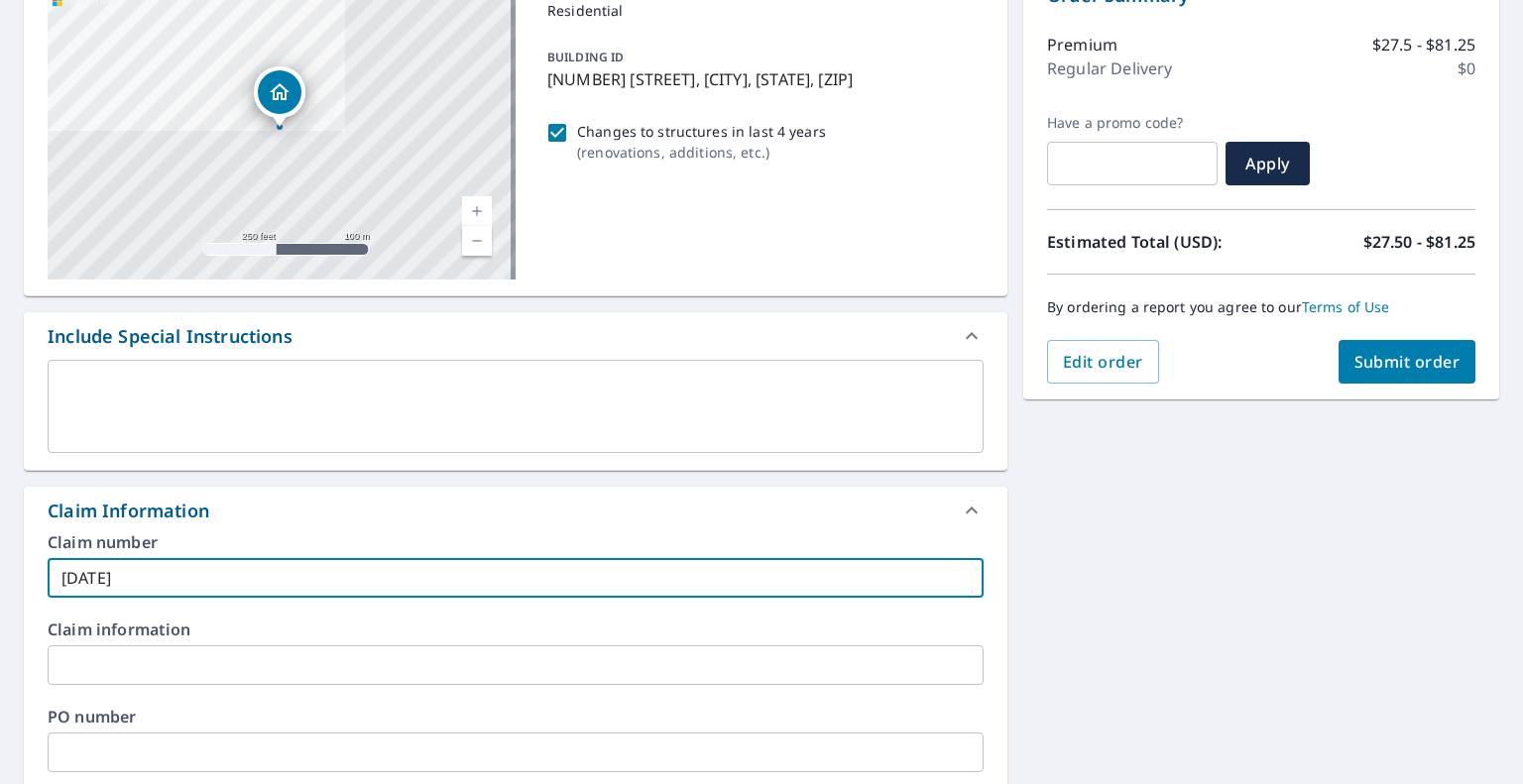 type on "[DATE]" 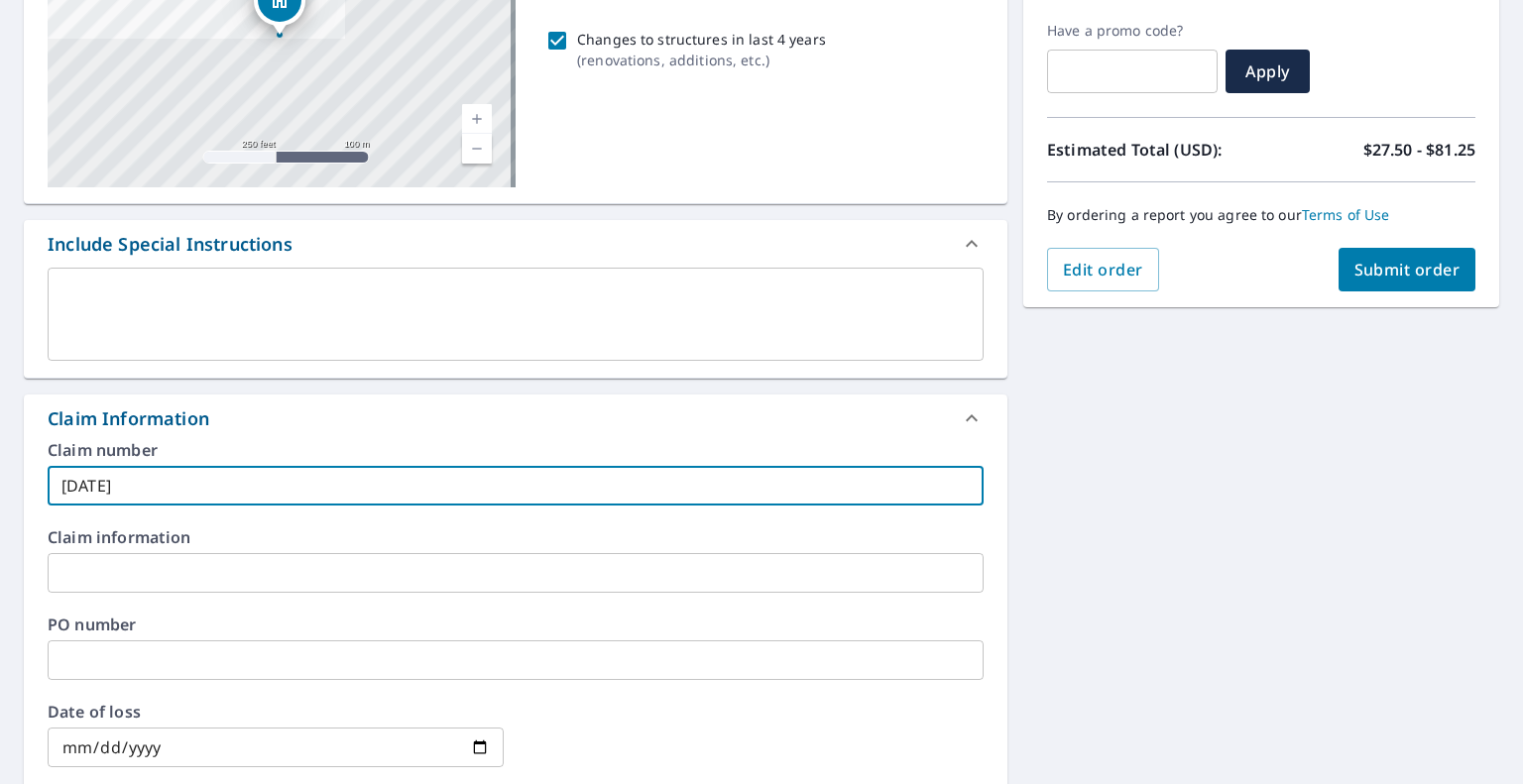 scroll, scrollTop: 329, scrollLeft: 0, axis: vertical 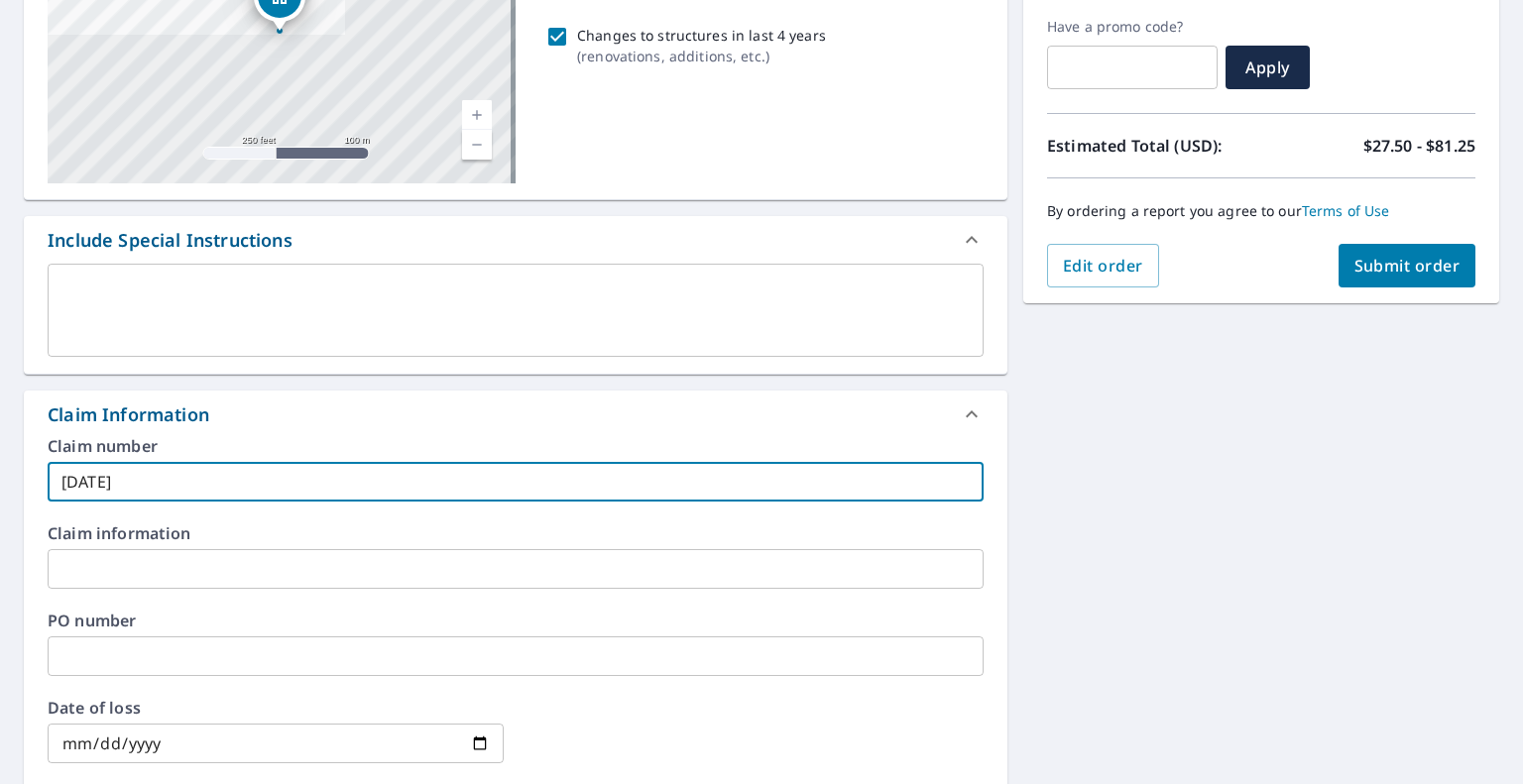 type on "[DATE]" 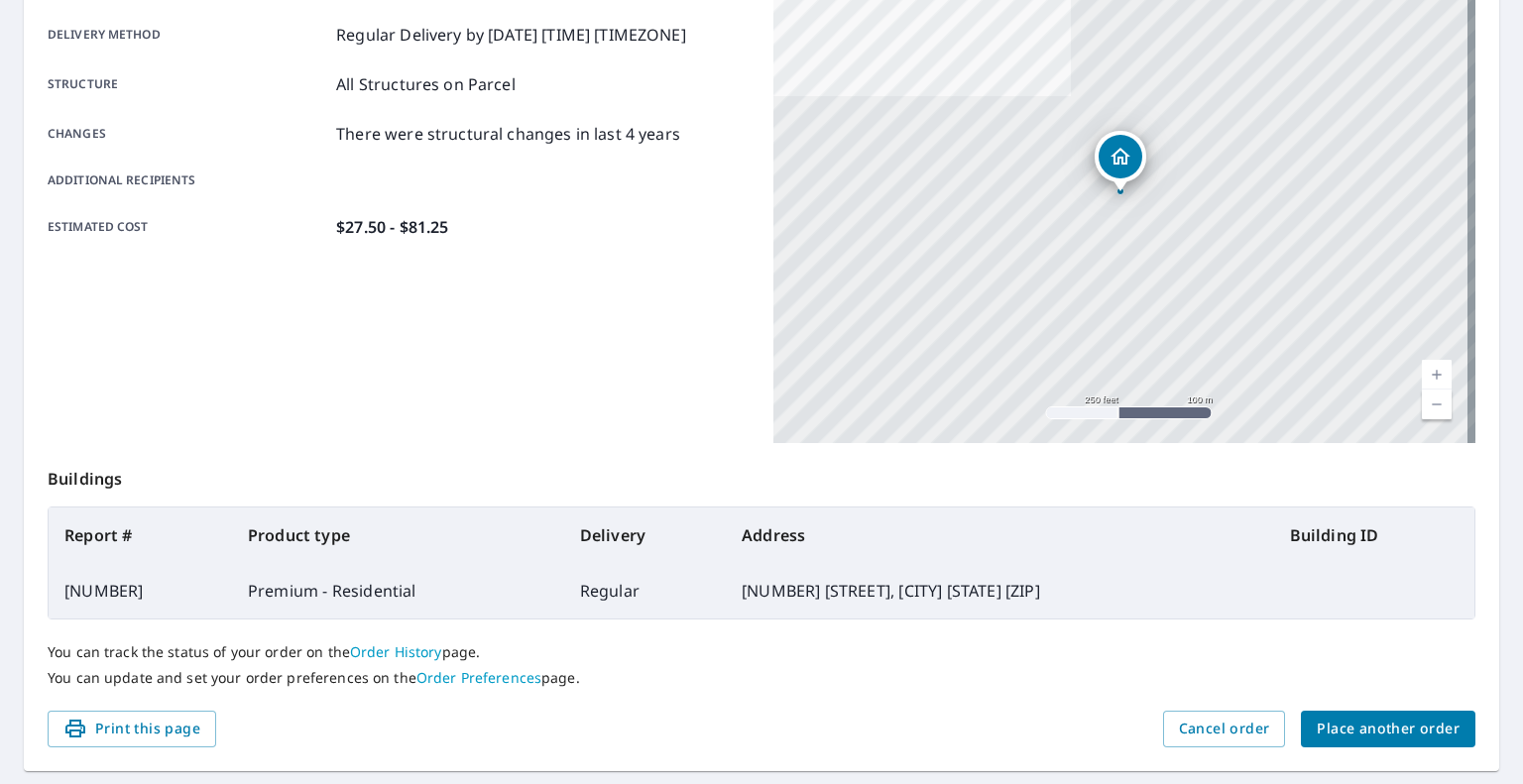 click on "Place another order" at bounding box center [1388, 728] 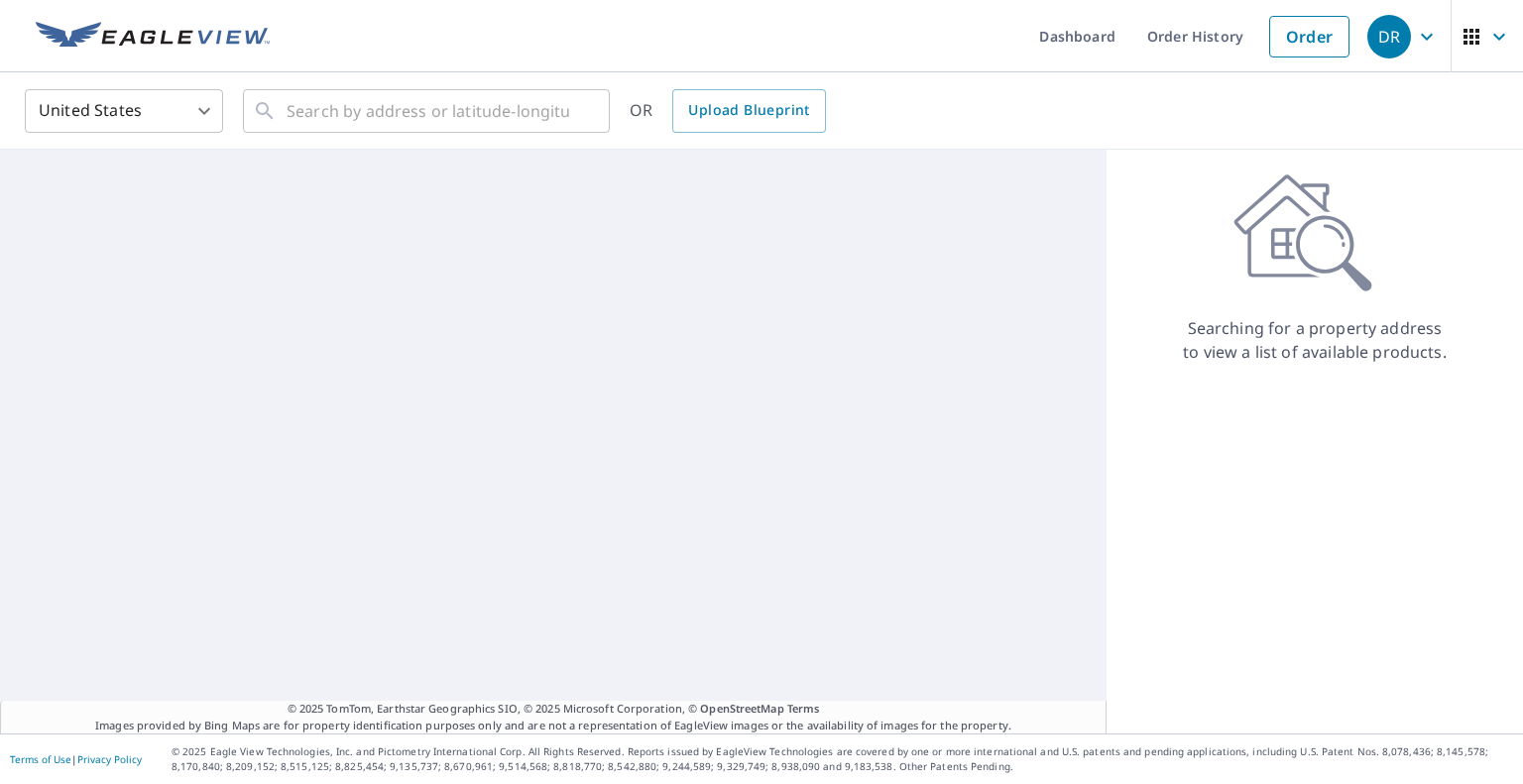 scroll, scrollTop: 0, scrollLeft: 0, axis: both 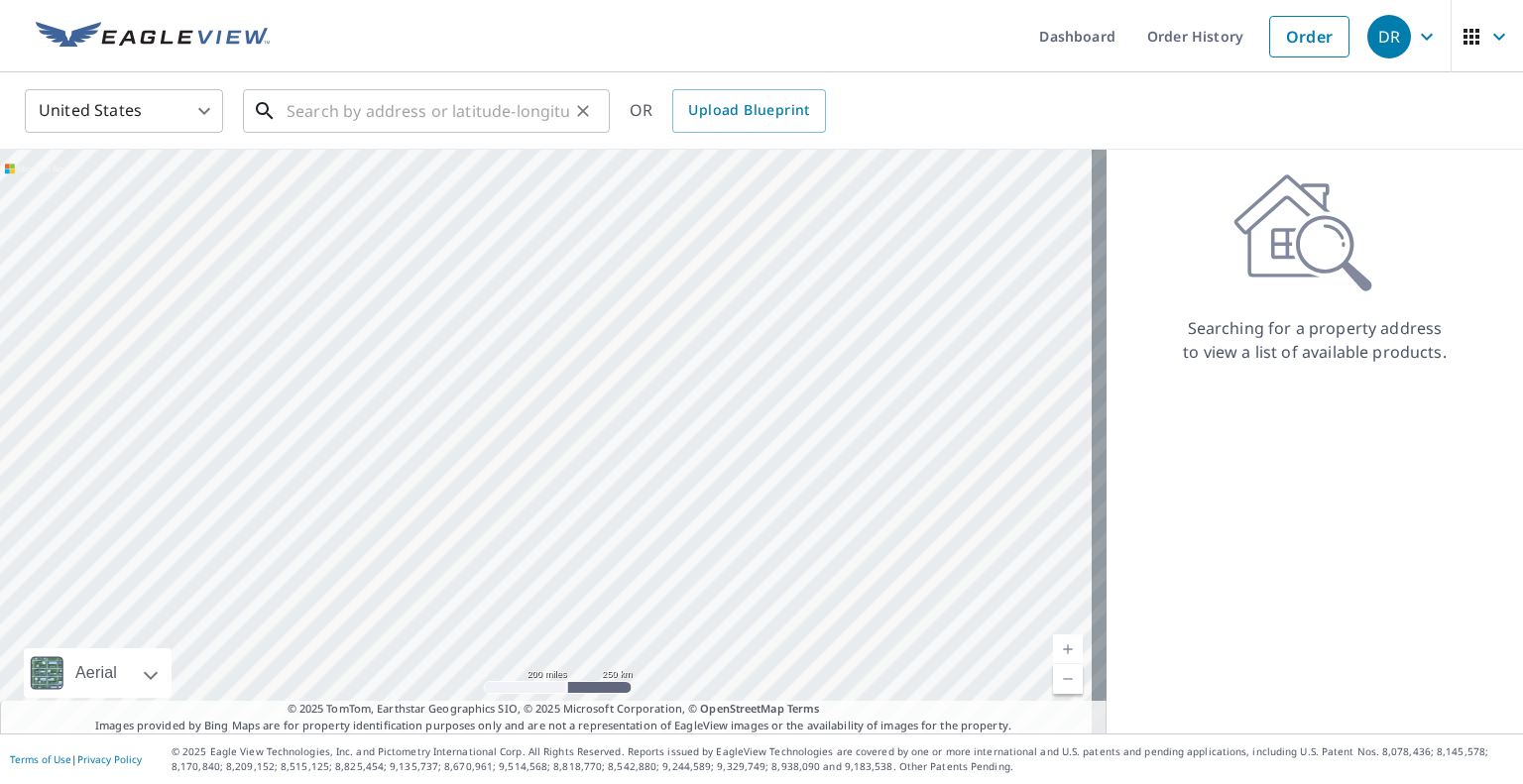 click at bounding box center [427, 111] 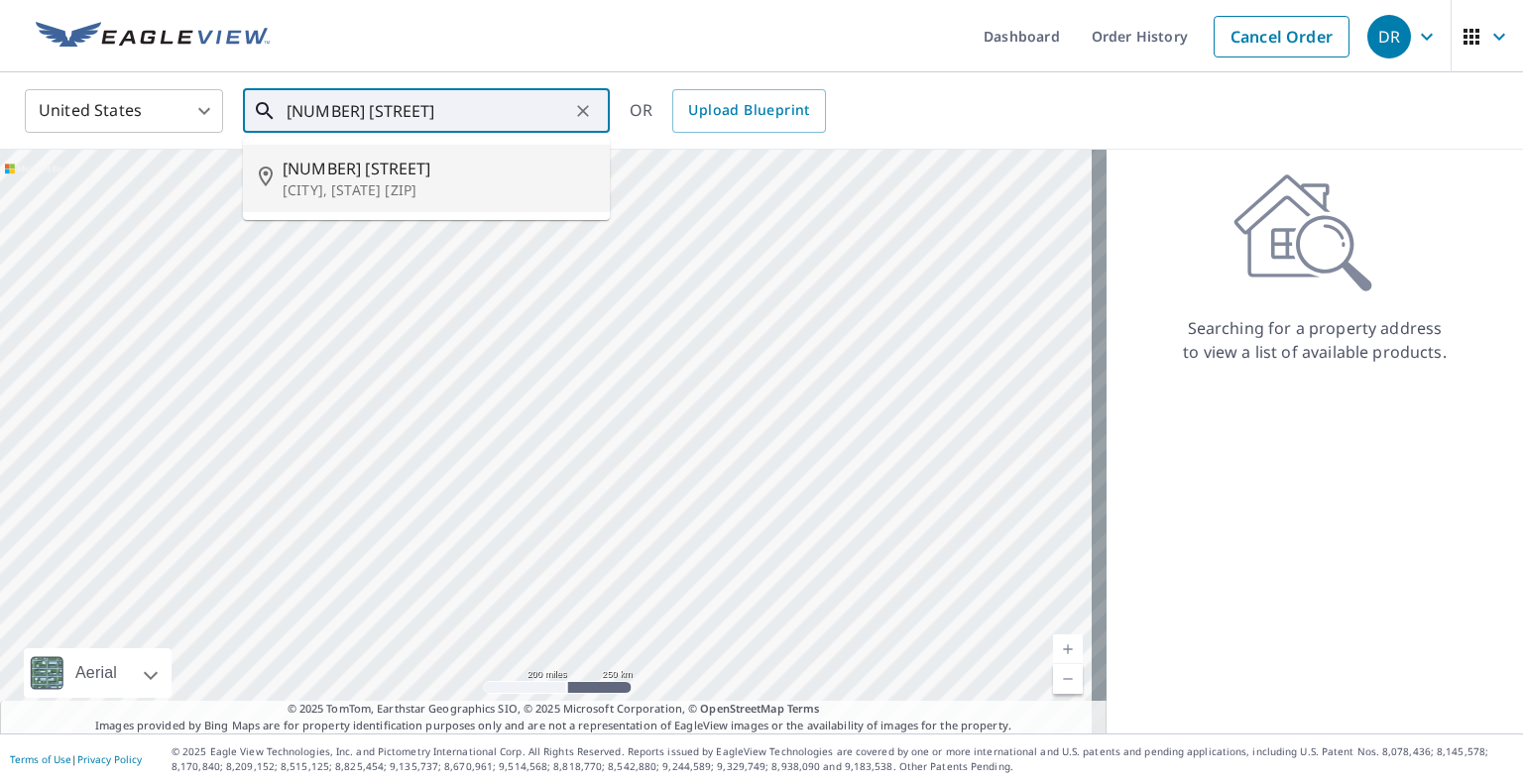 click on "[NUMBER] [STREET]" at bounding box center (438, 168) 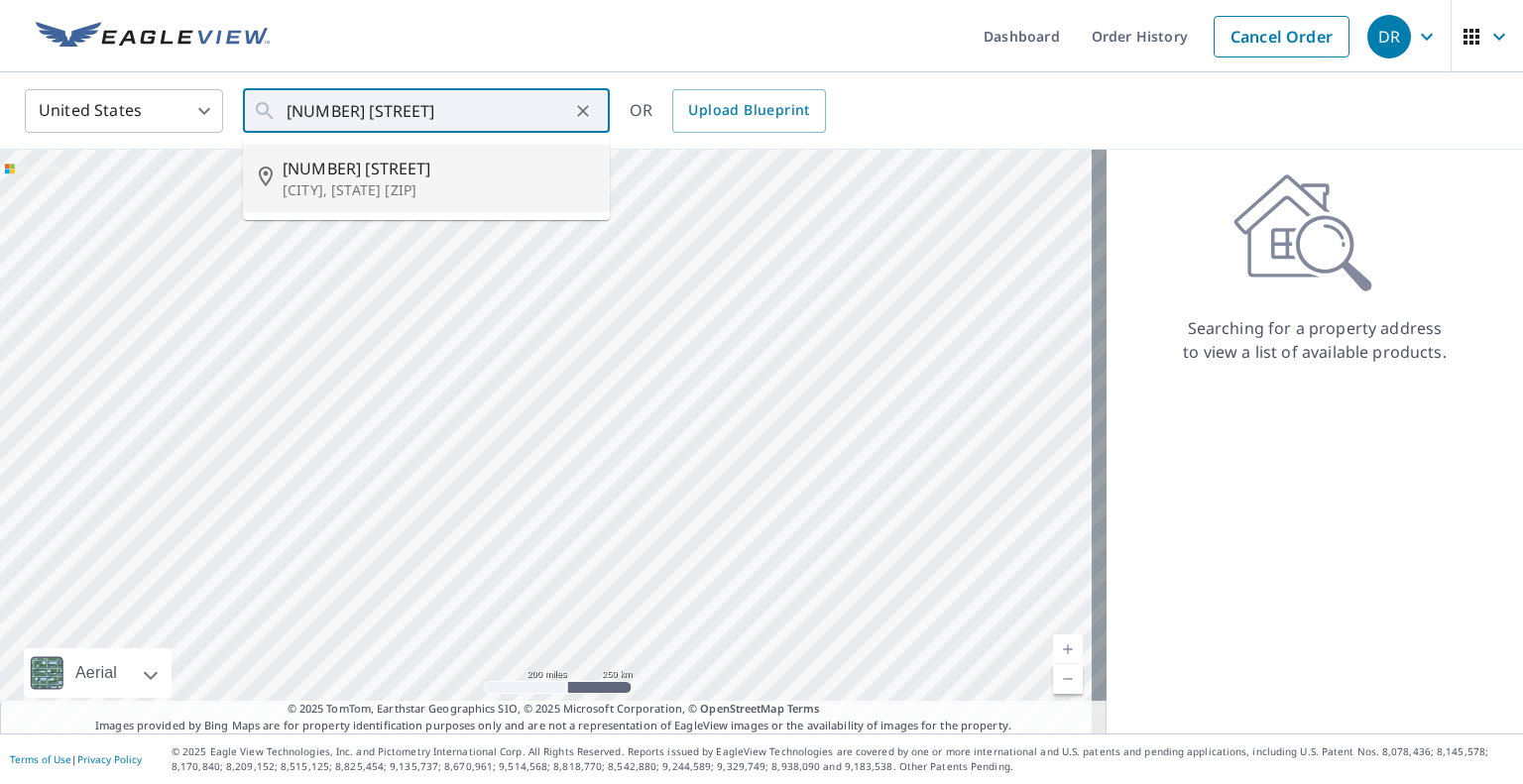 type on "[NUMBER] [STREET] [CITY], [STATE] [ZIP]" 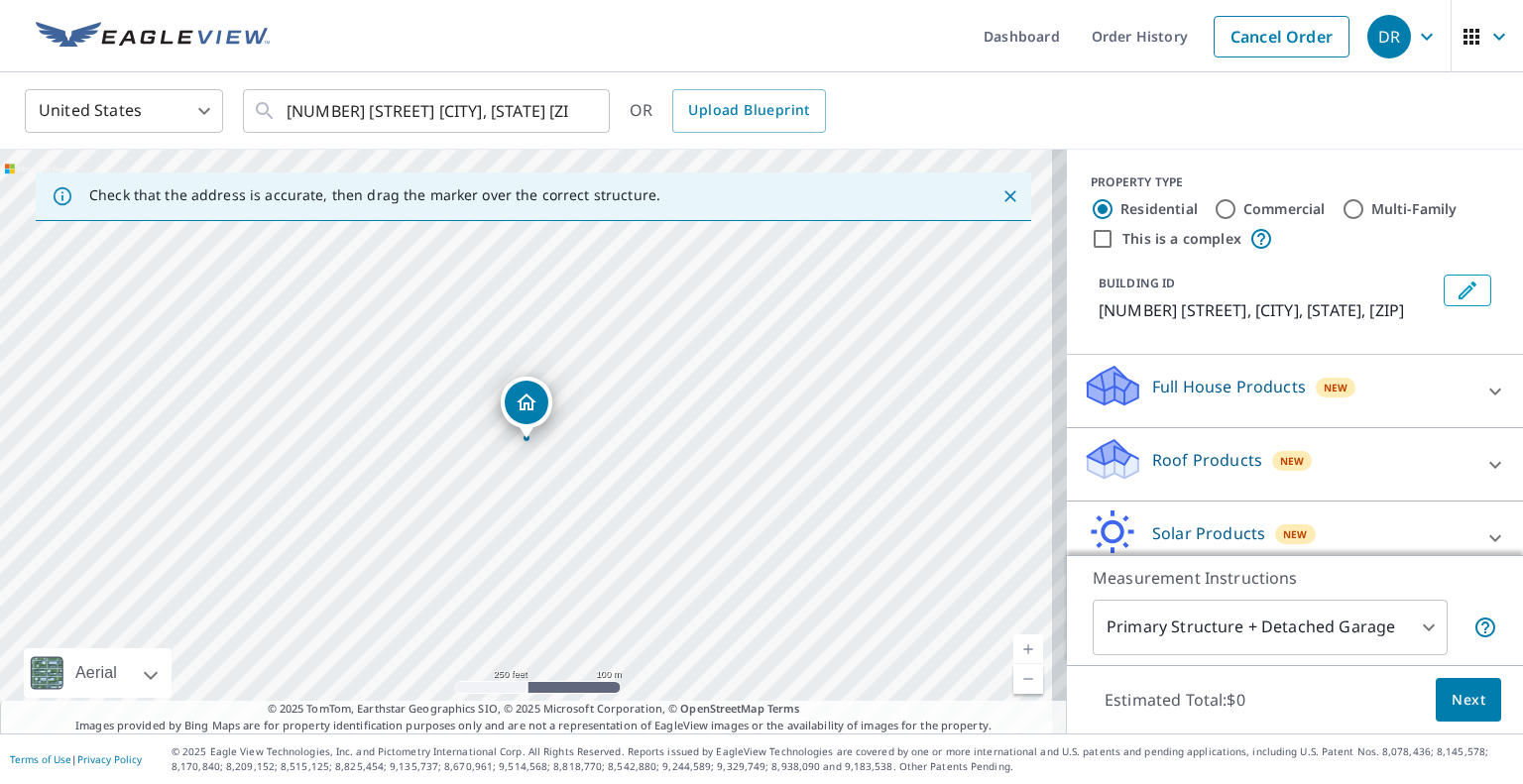 click 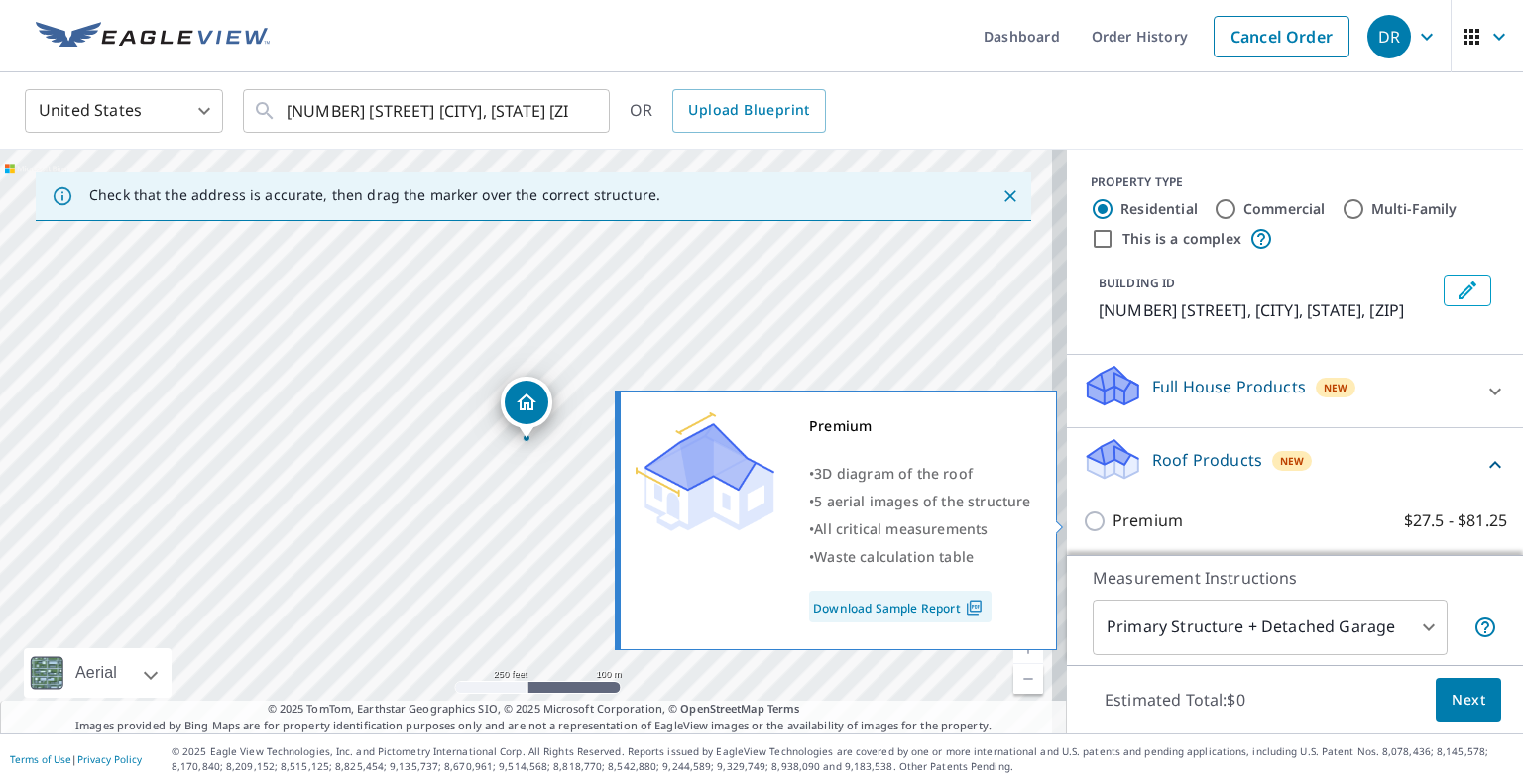 click on "Premium" at bounding box center [1147, 520] 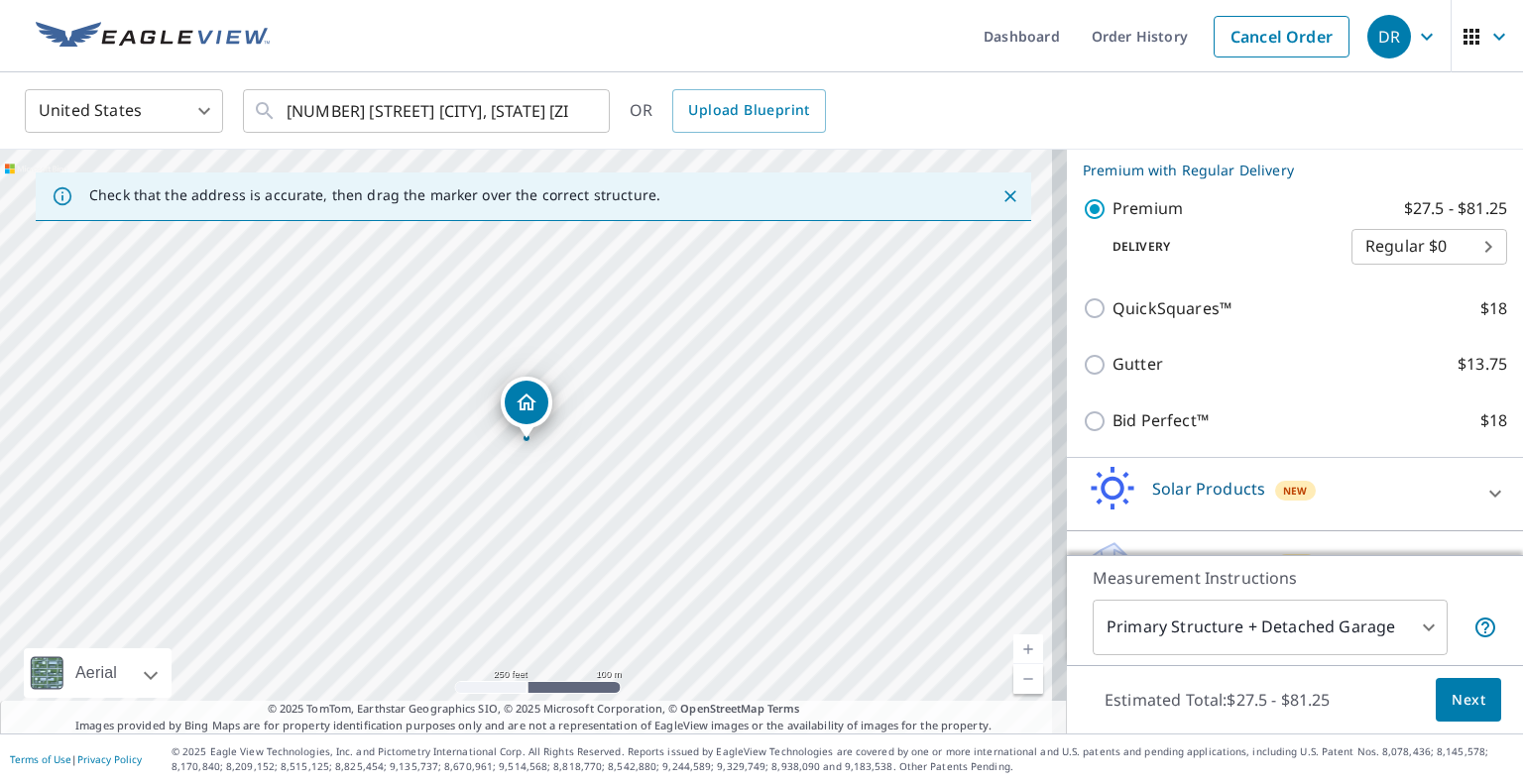 scroll, scrollTop: 380, scrollLeft: 0, axis: vertical 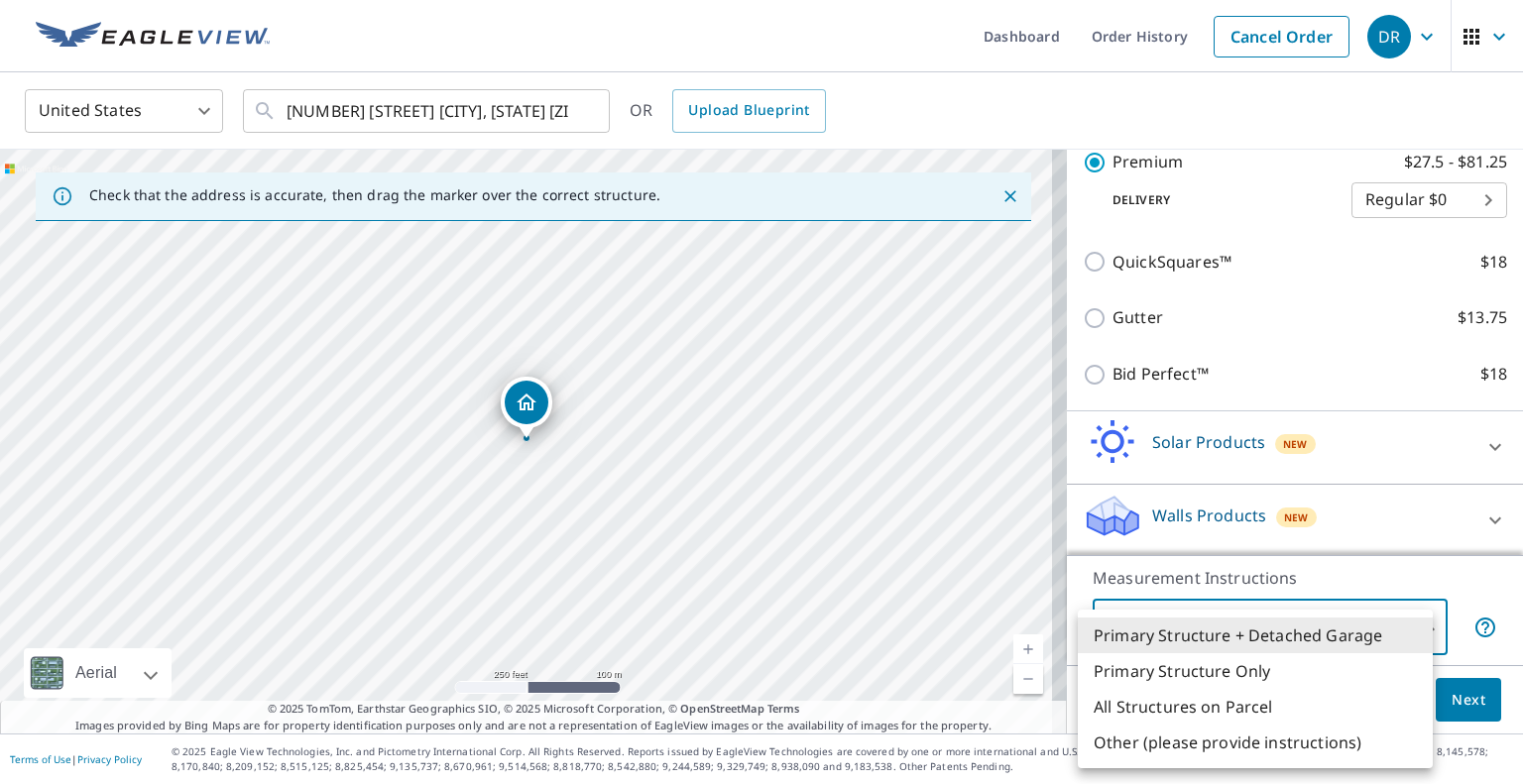 click on "DR DR
Dashboard Order History Cancel Order DR United States US ​ [NUMBER] [STREET] [CITY], [STATE] [ZIP] ​ OR Upload Blueprint Check that the address is accurate, then drag the marker over the correct structure. [NUMBER] [STREET] [CITY], [STATE] [ZIP] Aerial Road A standard road map Aerial A detailed look from above Labels Labels 250 feet 100 m © 2025 TomTom, © Vexcel Imaging, © 2025 Microsoft Corporation,  © OpenStreetMap Terms © 2025 TomTom, Earthstar Geographics SIO, © 2025 Microsoft Corporation, ©   OpenStreetMap   Terms Images provided by Bing Maps are for property identification purposes only and are not a representation of EagleView images or the availability of images for the property. PROPERTY TYPE Residential Commercial Multi-Family This is a complex BUILDING ID [NUMBER] [STREET], [CITY], [STATE], [ZIP] Full House Products New Full House™ $98 Roof Products New Premium with Regular Delivery Premium $27.5 - $81.25 Delivery Regular $0 8 ​ QuickSquares™ $18 Gutter $13.75 Bid Perfect™ $18 Solar Products New $79 1" at bounding box center (762, 392) 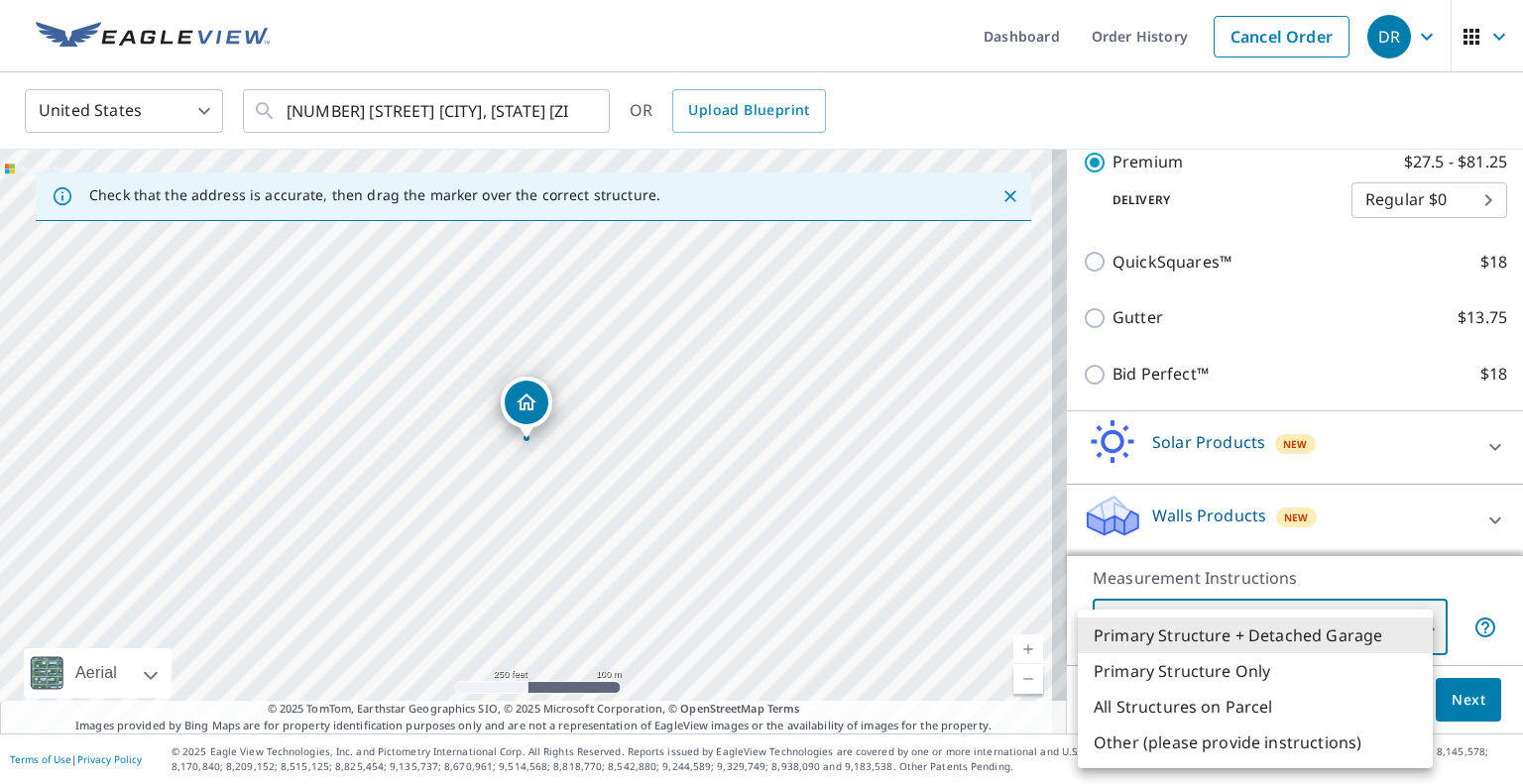 type on "3" 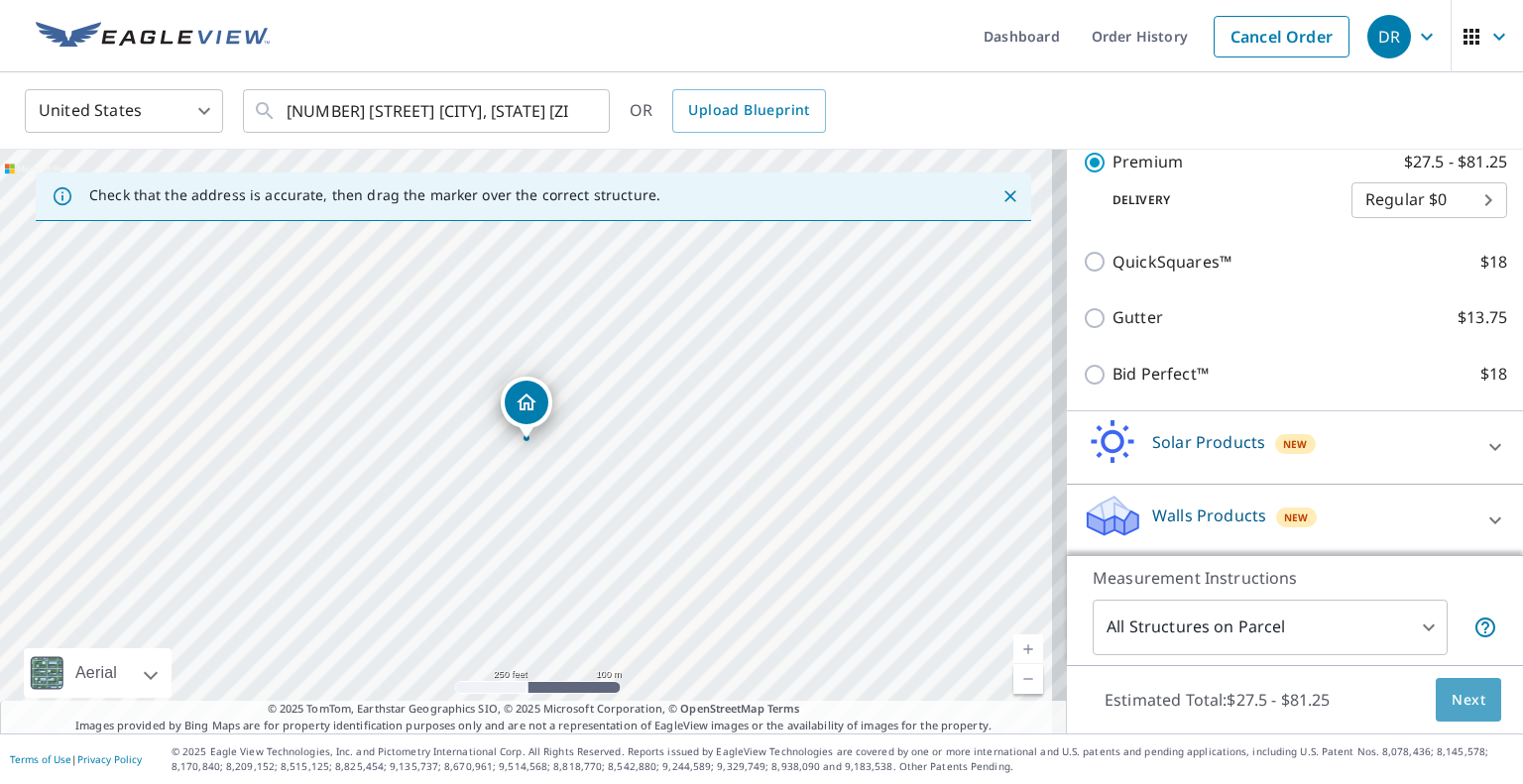 click on "Next" at bounding box center (1468, 700) 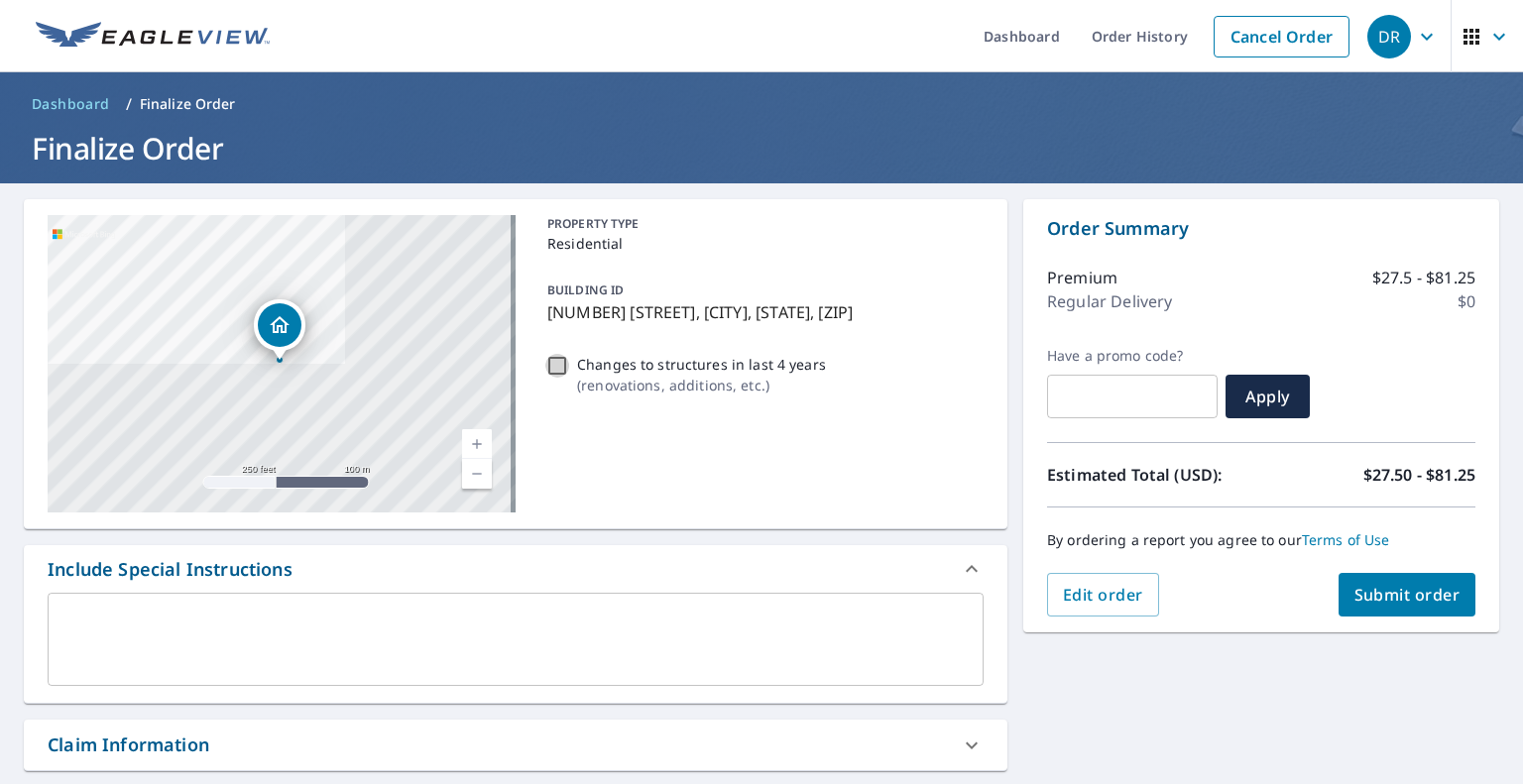 click on "Changes to structures in last 4 years ( renovations, additions, etc. )" at bounding box center [557, 366] 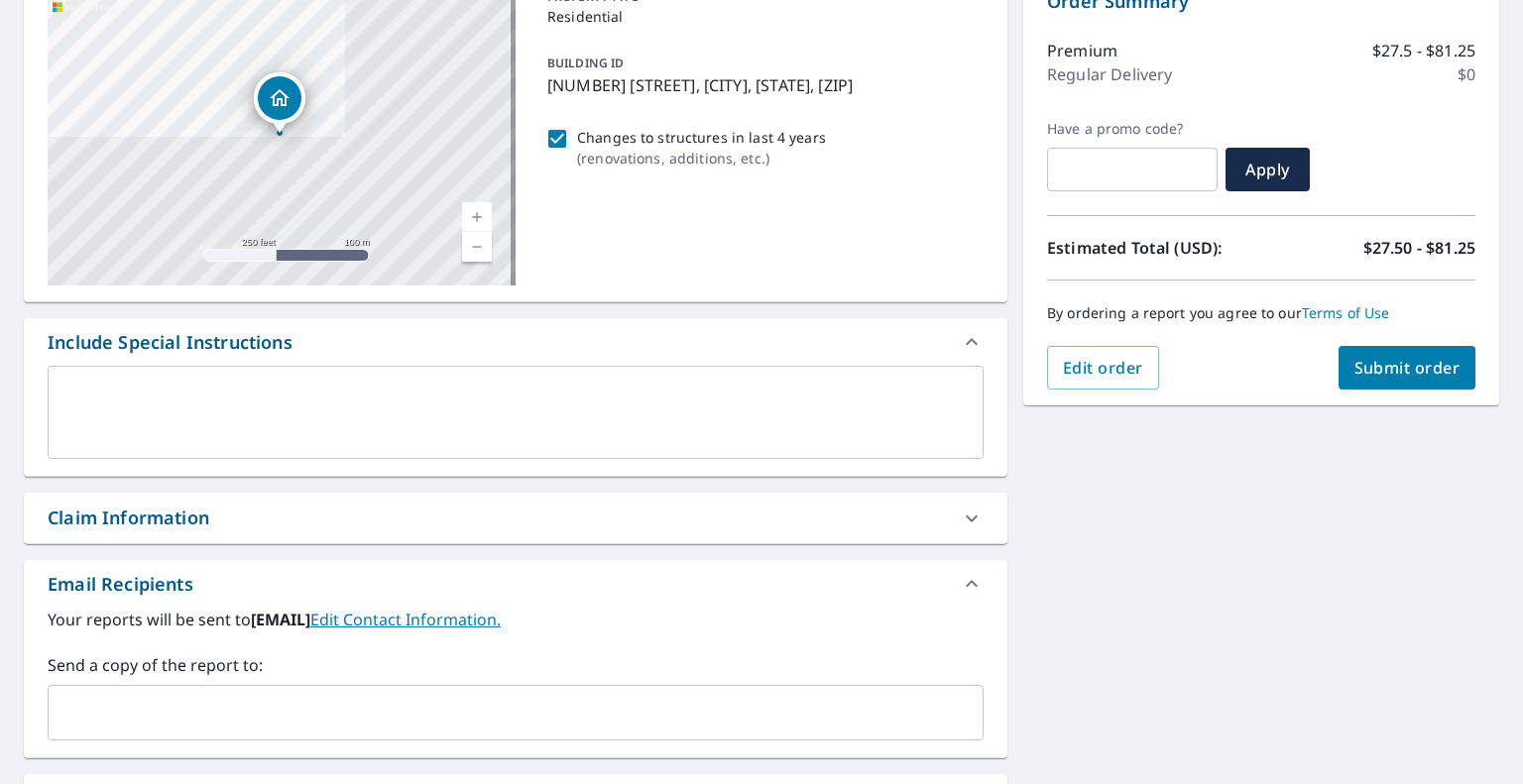 scroll, scrollTop: 322, scrollLeft: 0, axis: vertical 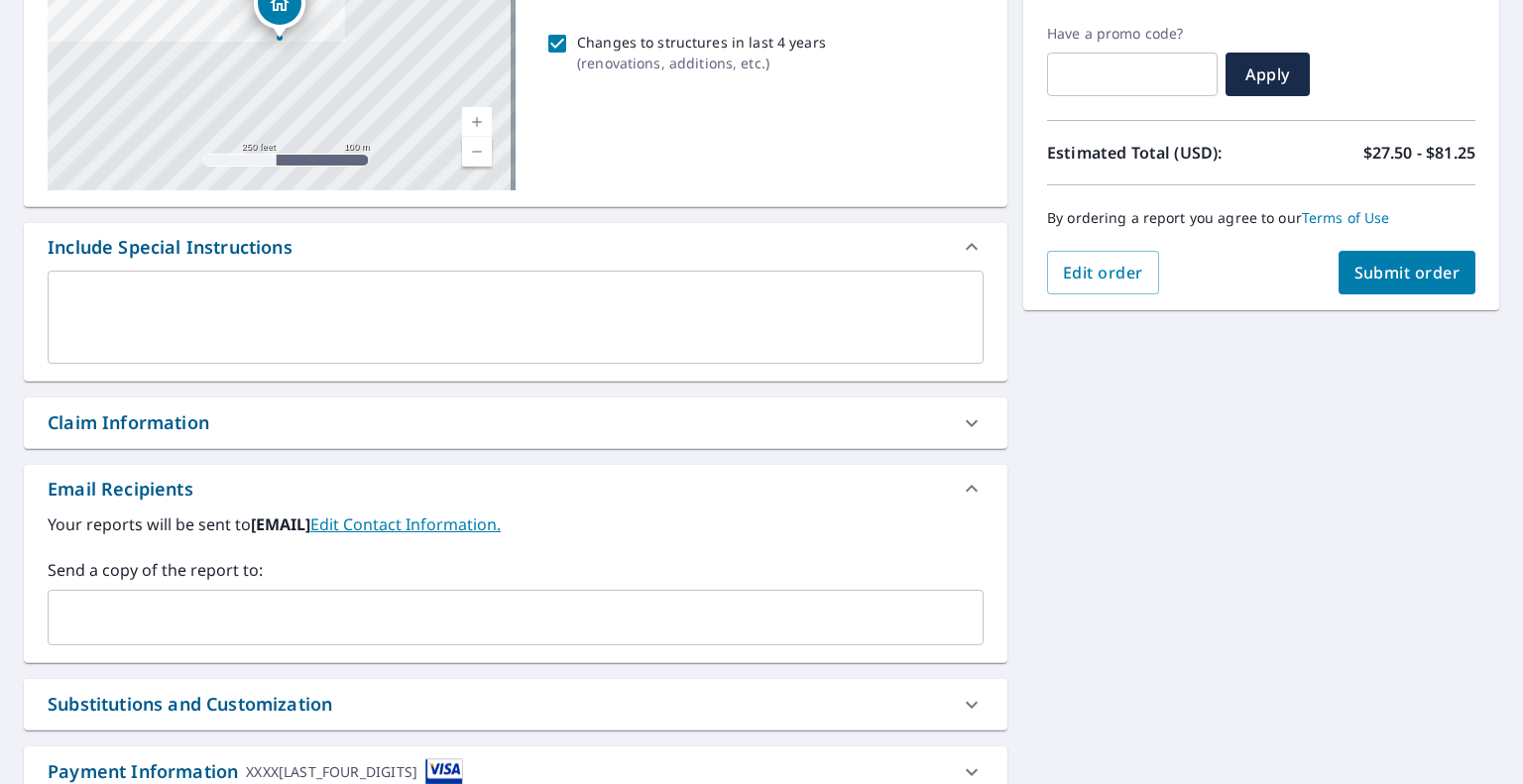 click 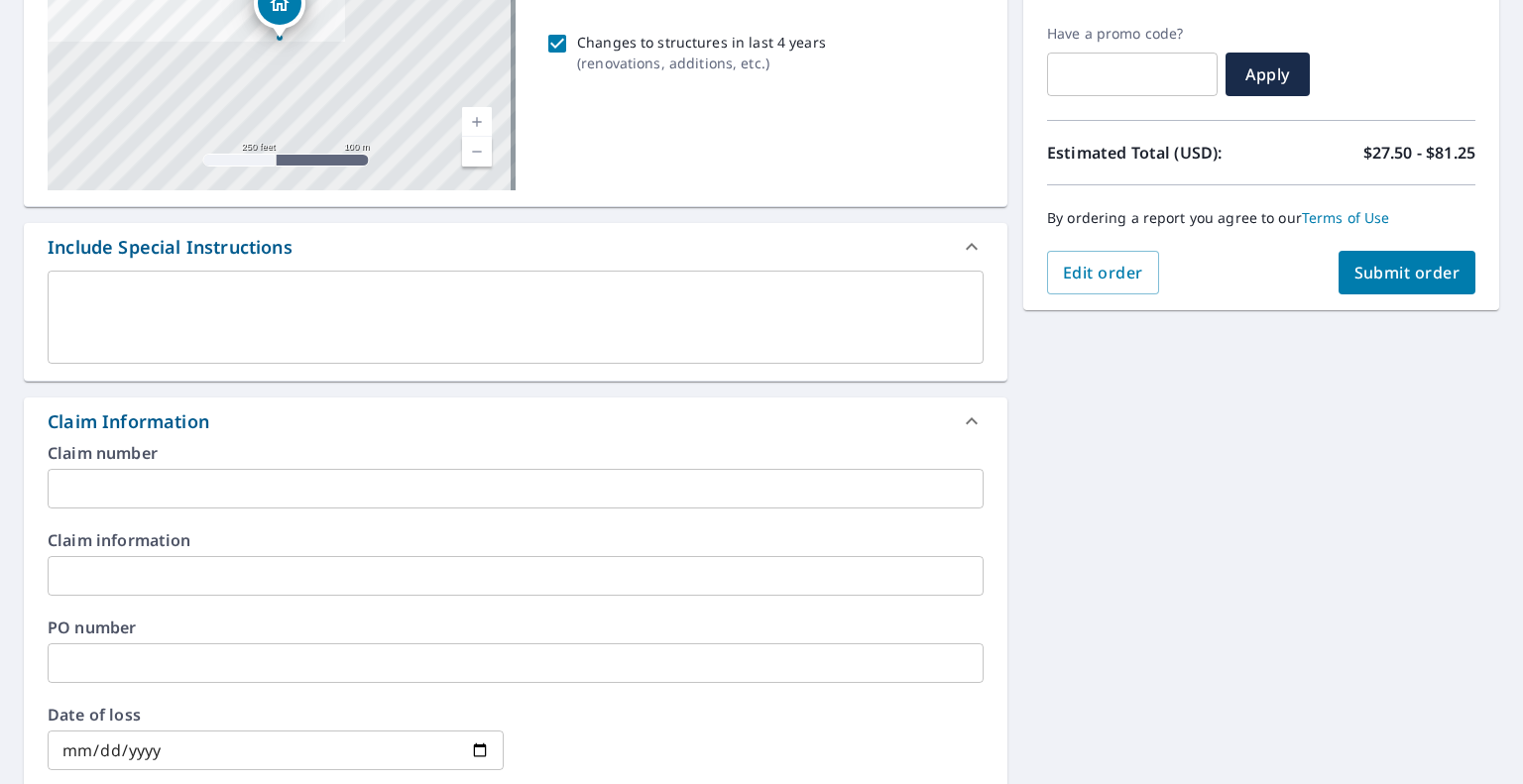 click at bounding box center (516, 489) 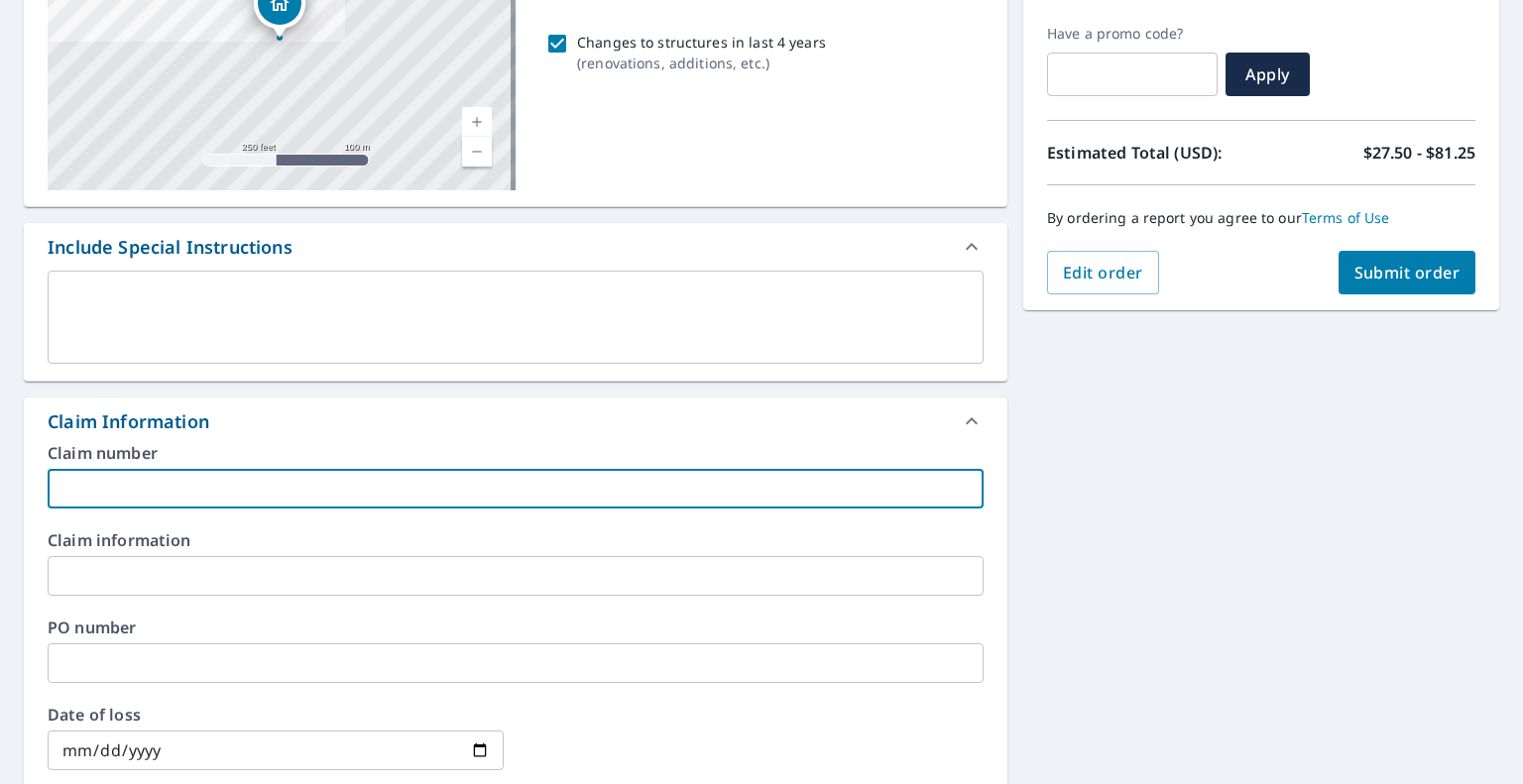 type on "0" 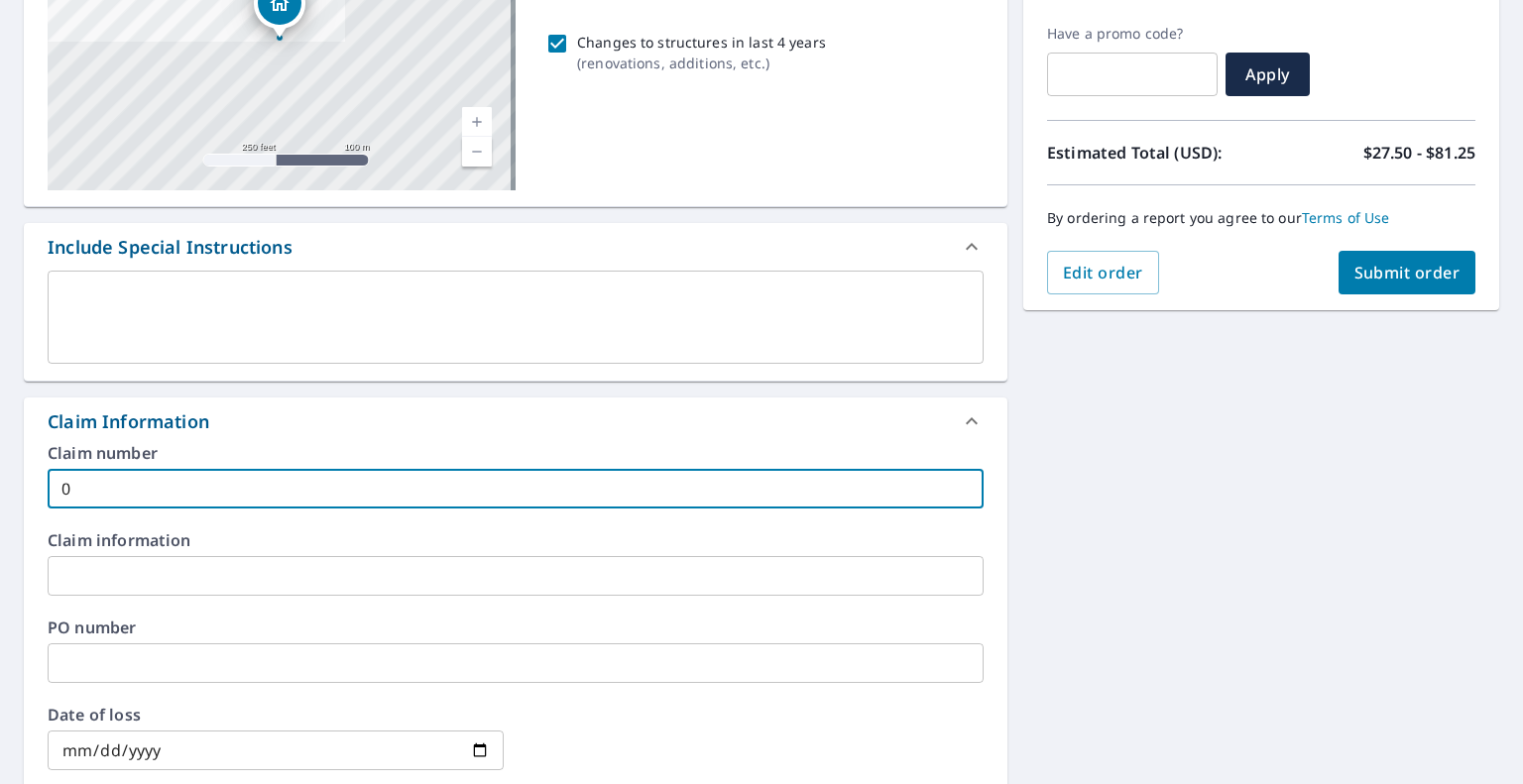 type on "07" 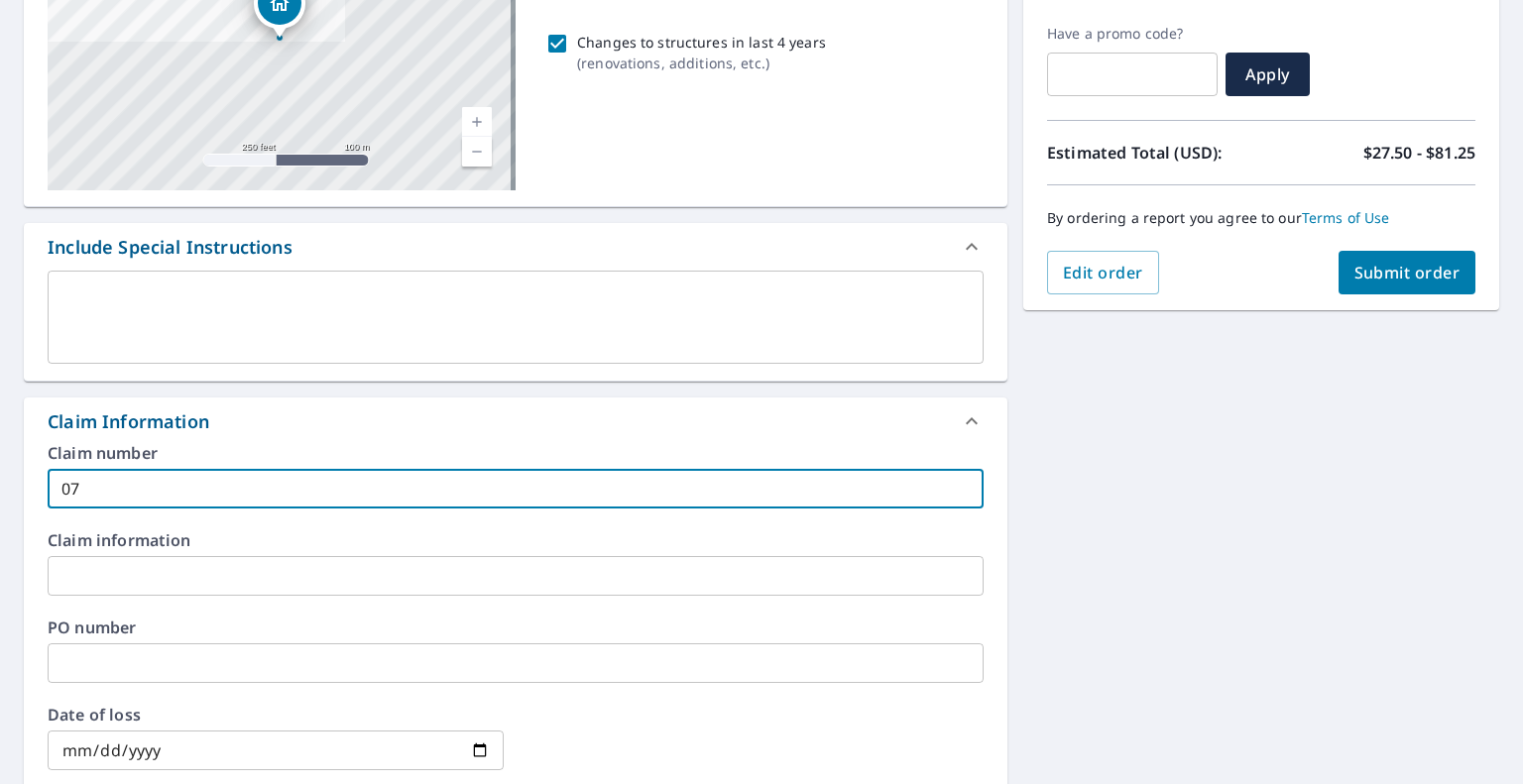 type on "[NUMBER]" 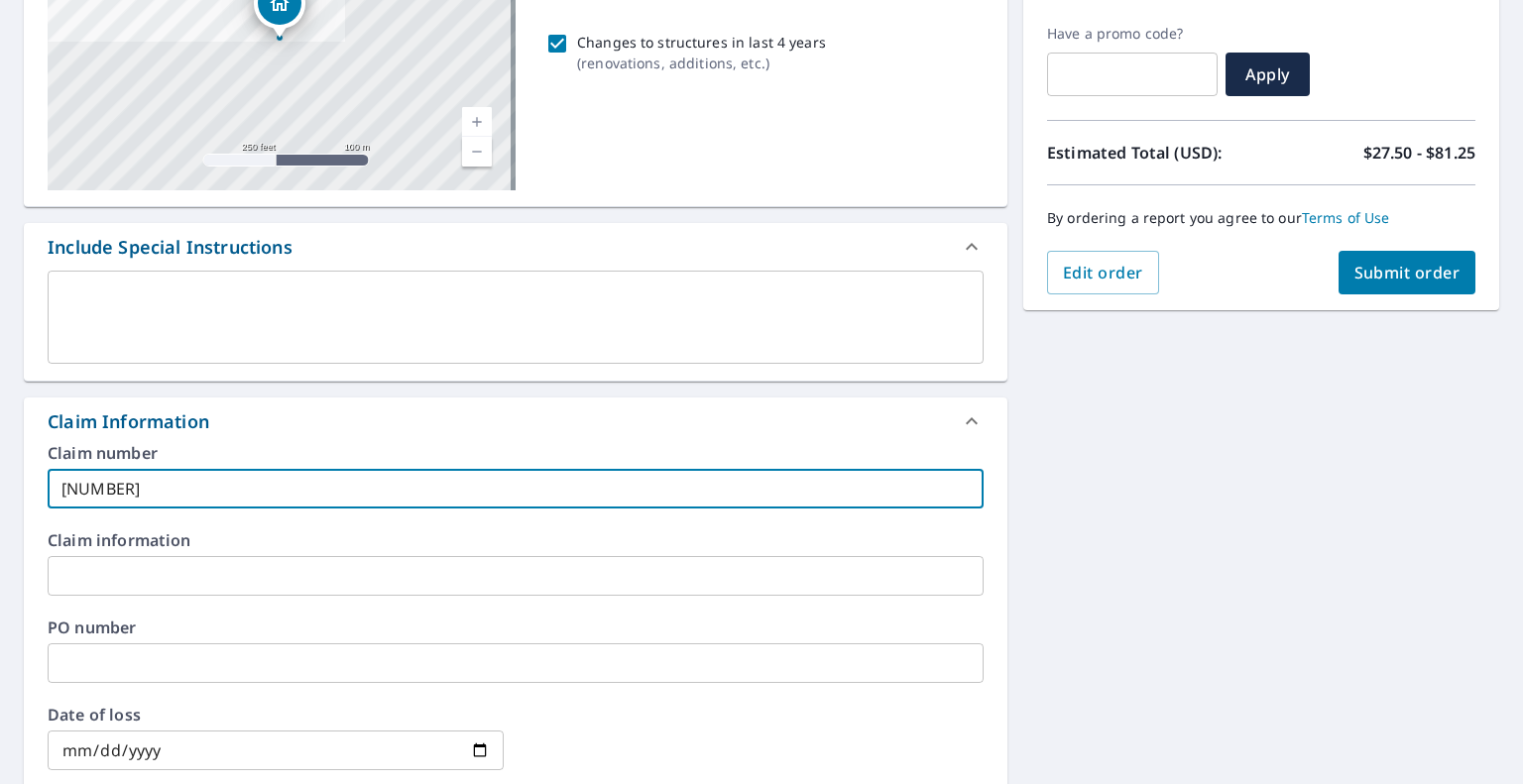 type on "[NUMBER]" 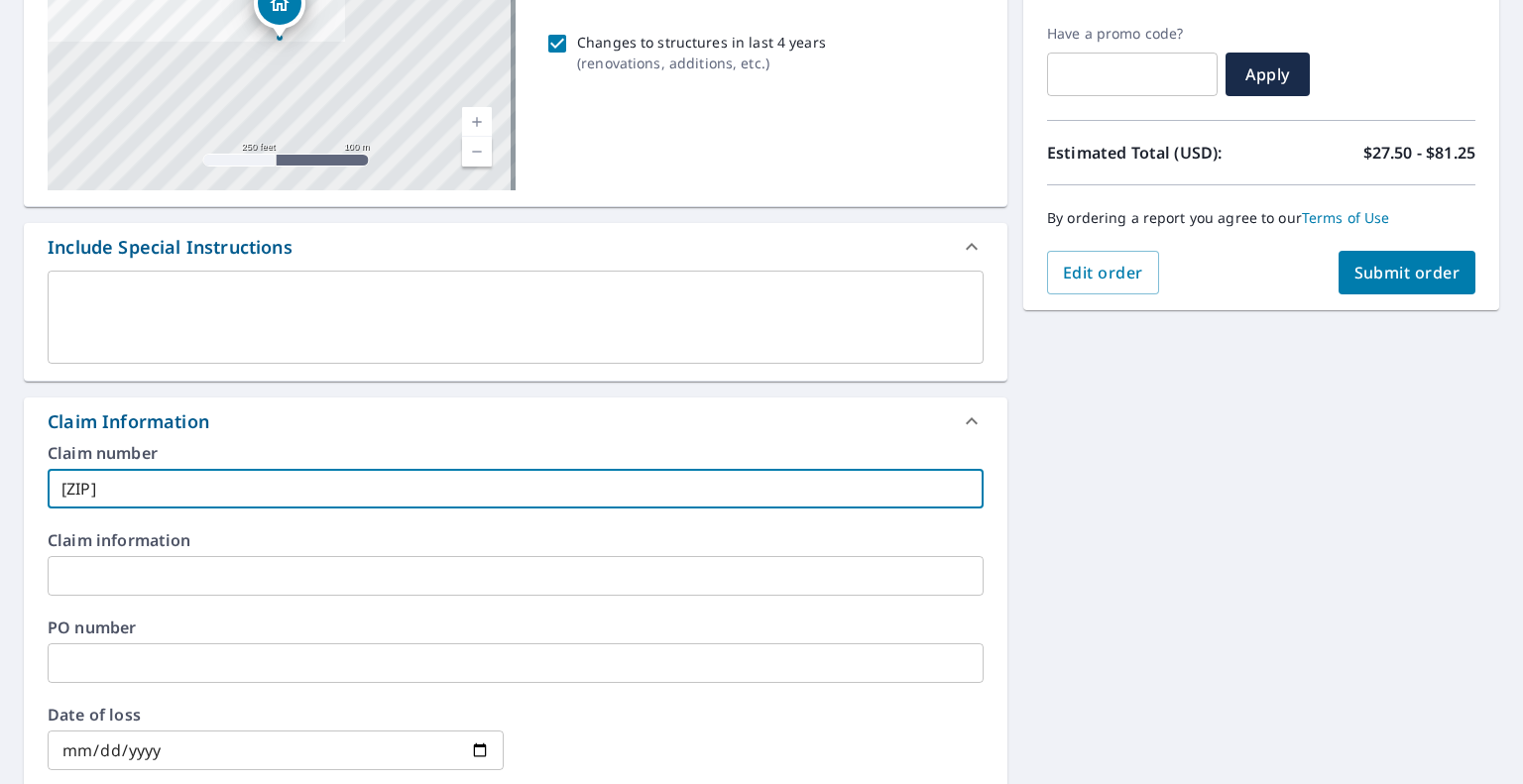 type on "[ZIP]" 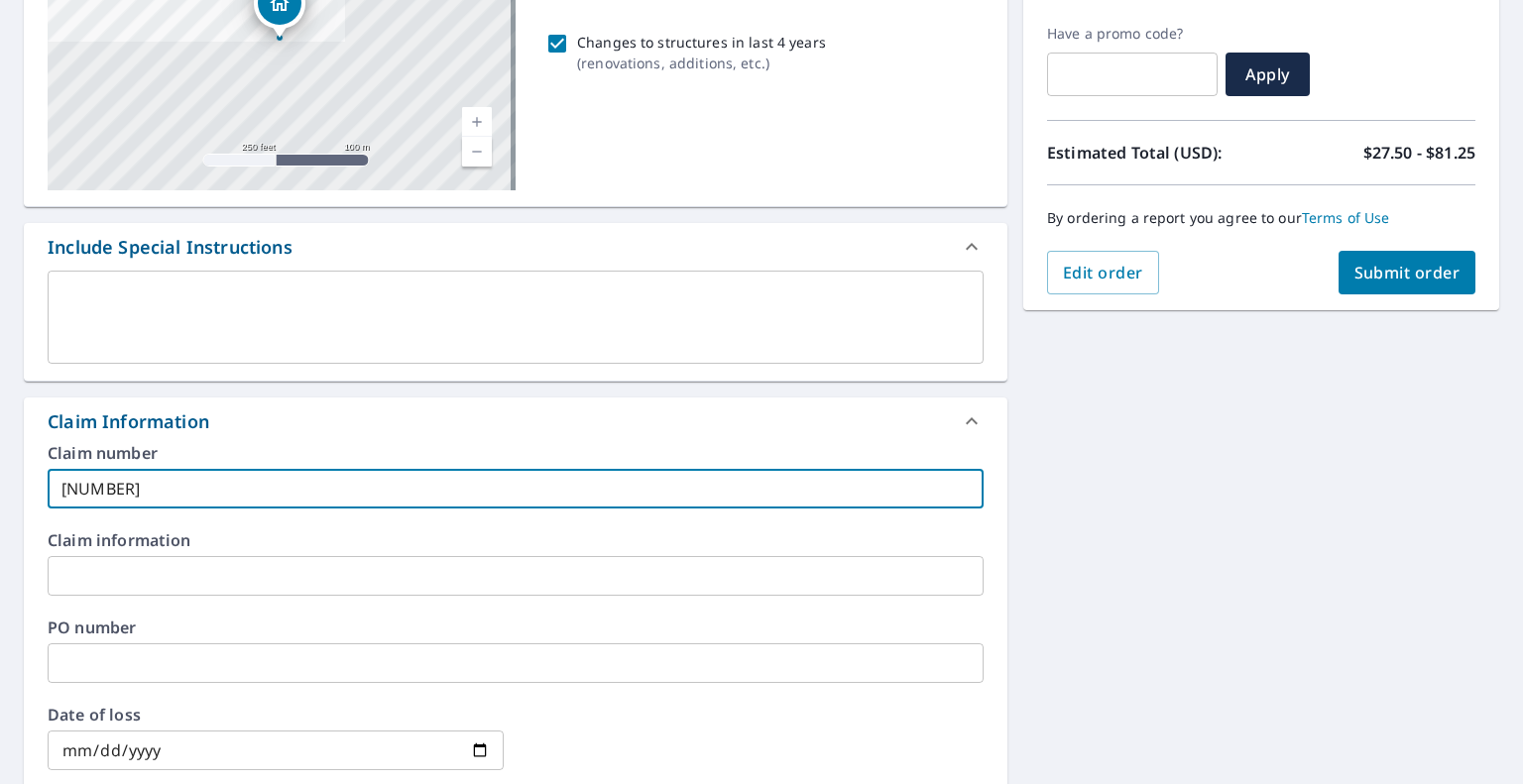 type on "[ZIP]" 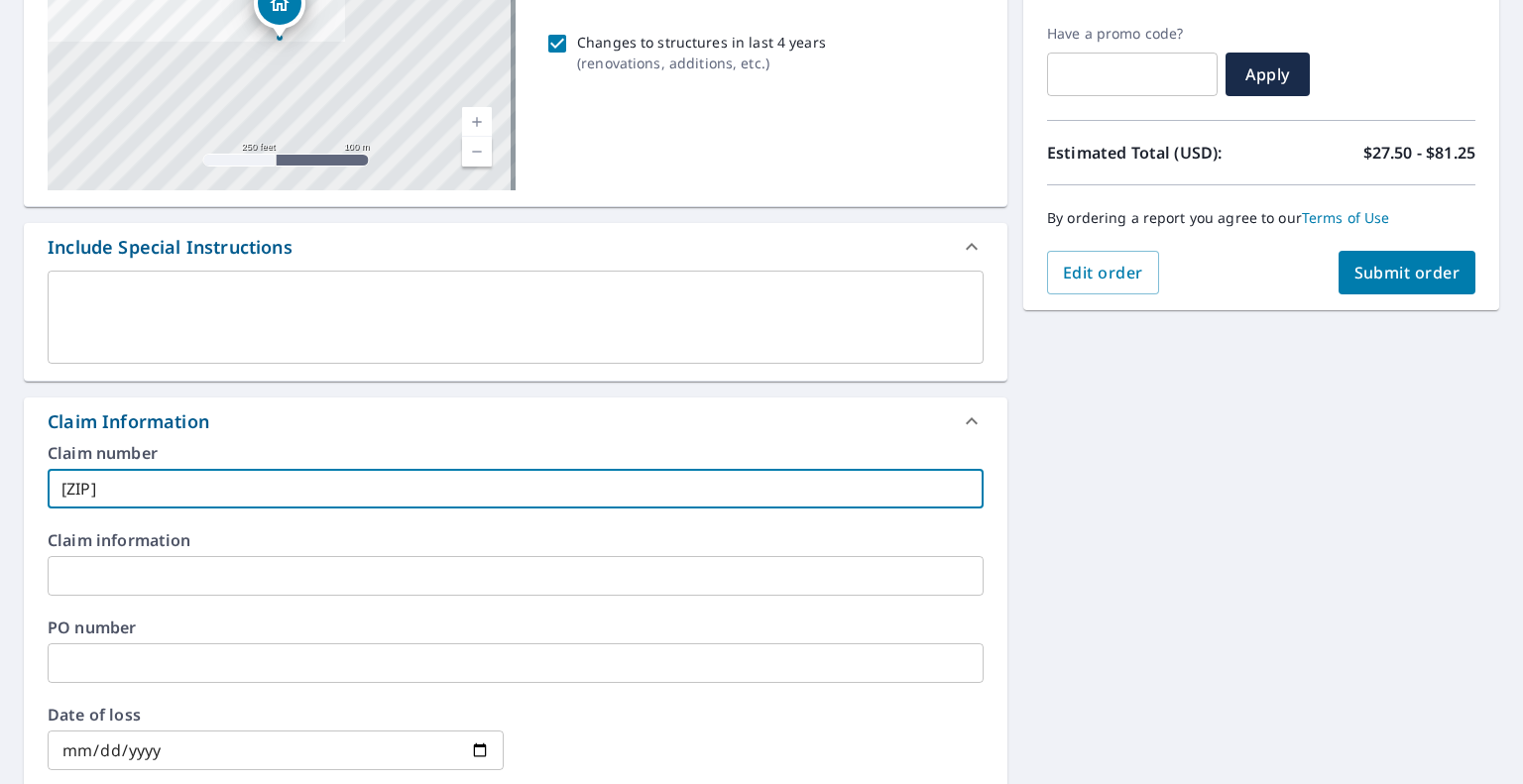 type on "[ZIP]" 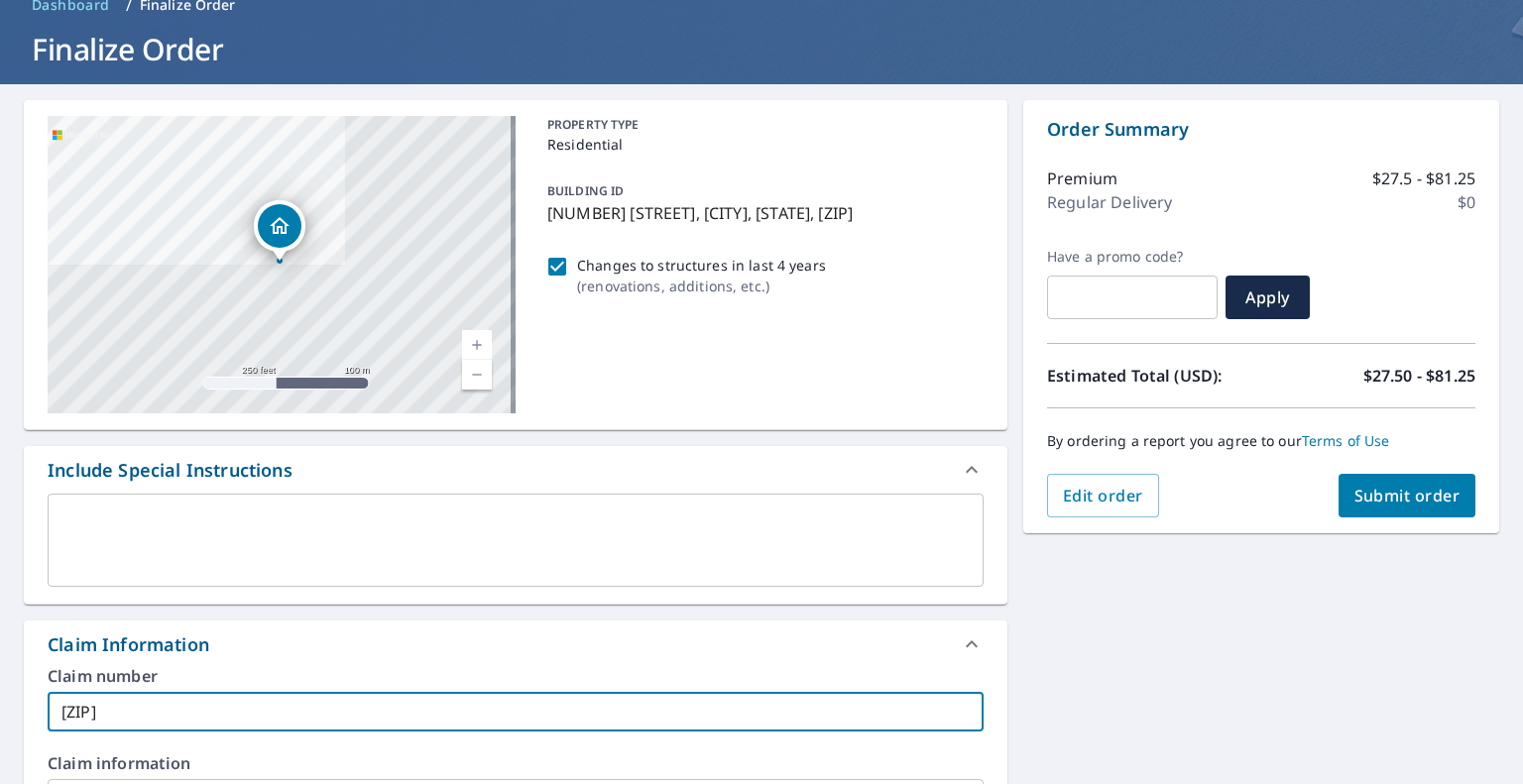 scroll, scrollTop: 97, scrollLeft: 0, axis: vertical 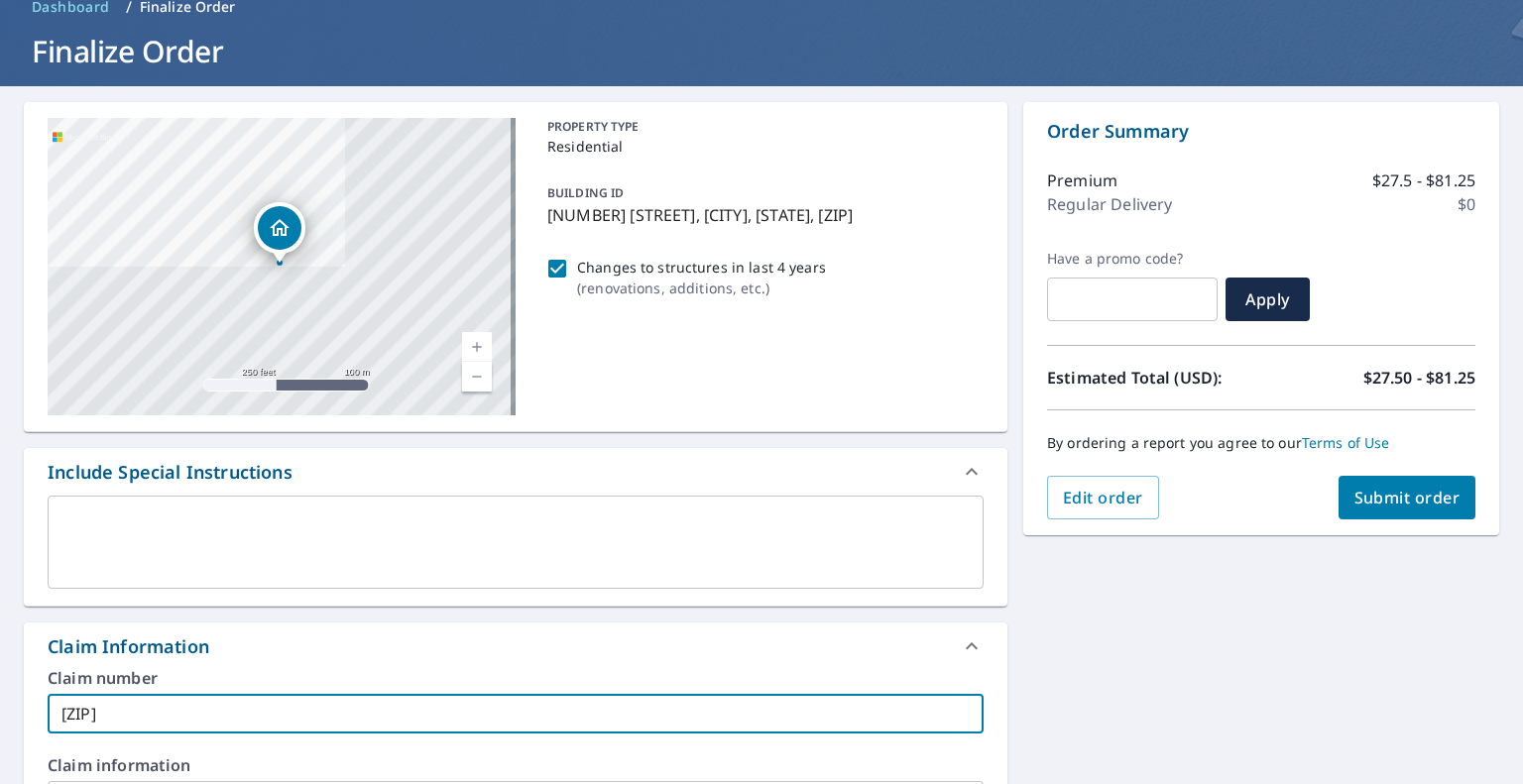type on "[ZIP]" 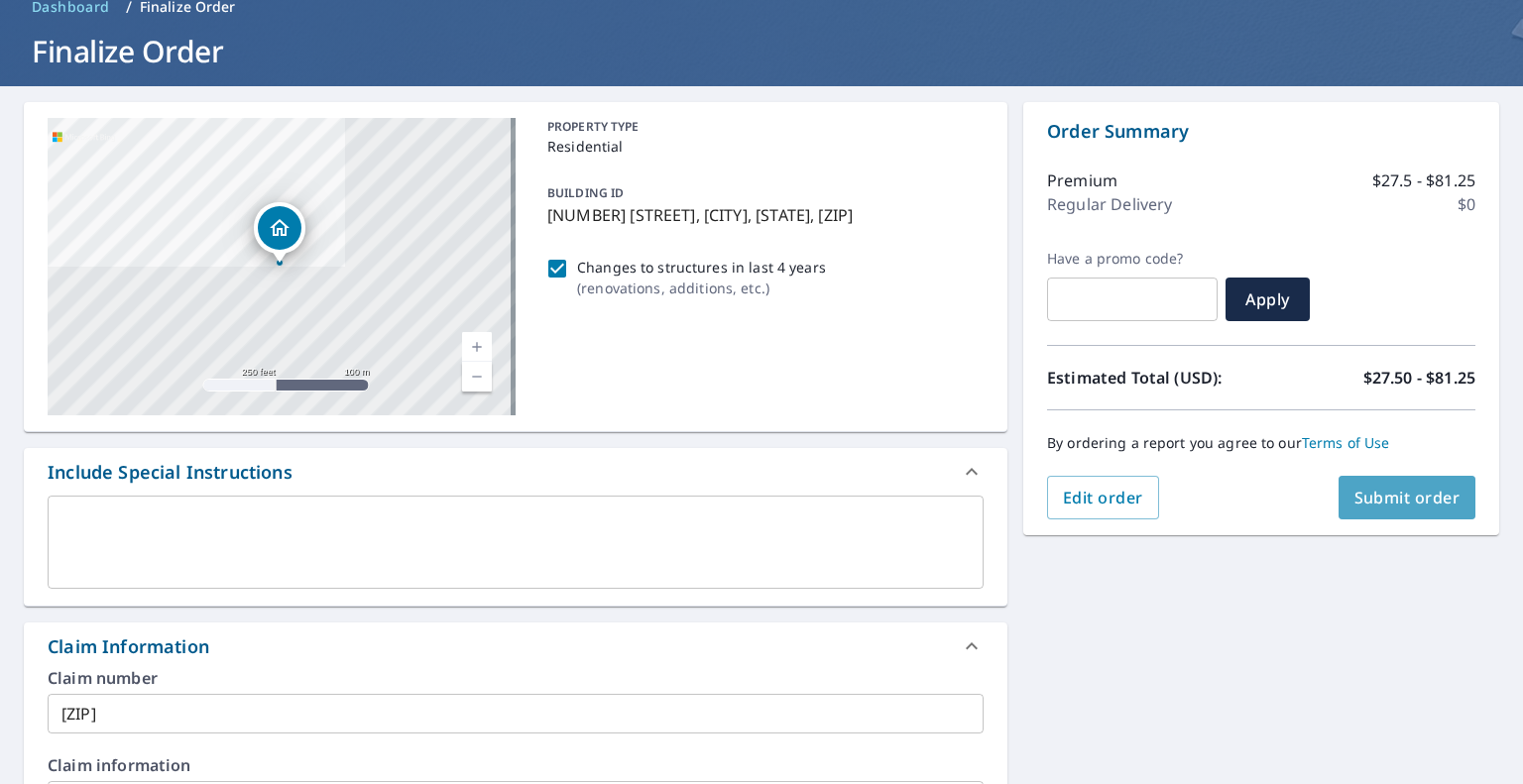 click on "Submit order" at bounding box center [1407, 498] 